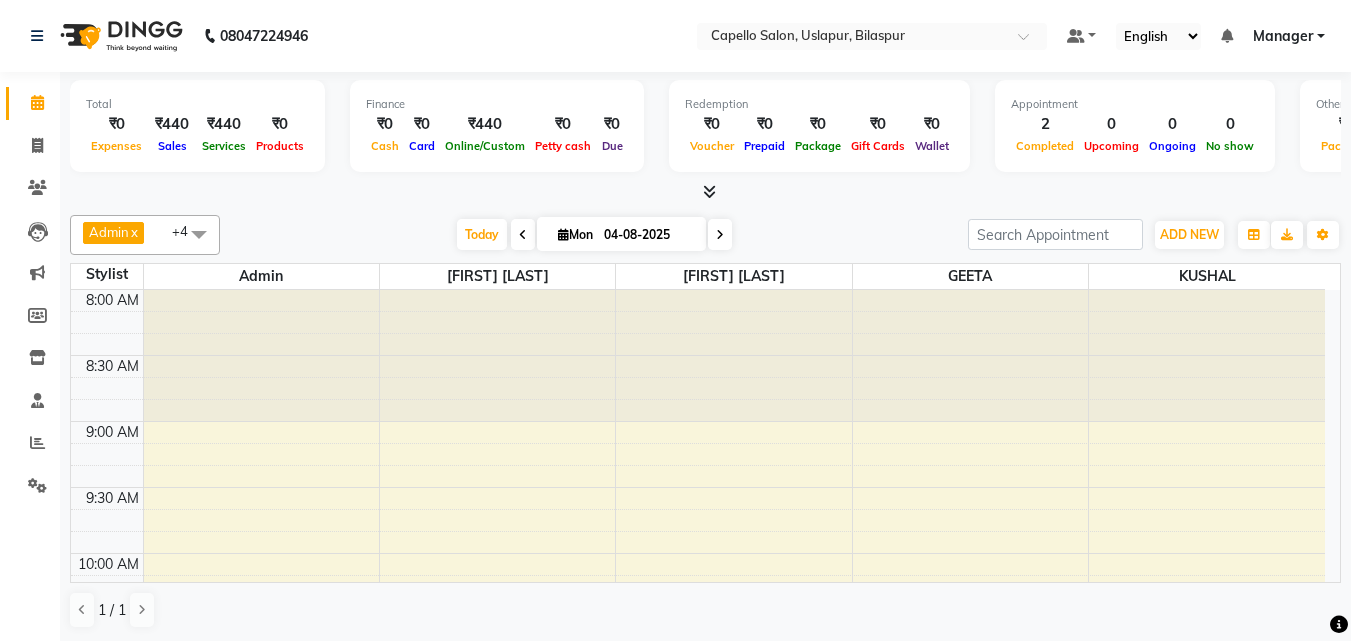 scroll, scrollTop: 0, scrollLeft: 0, axis: both 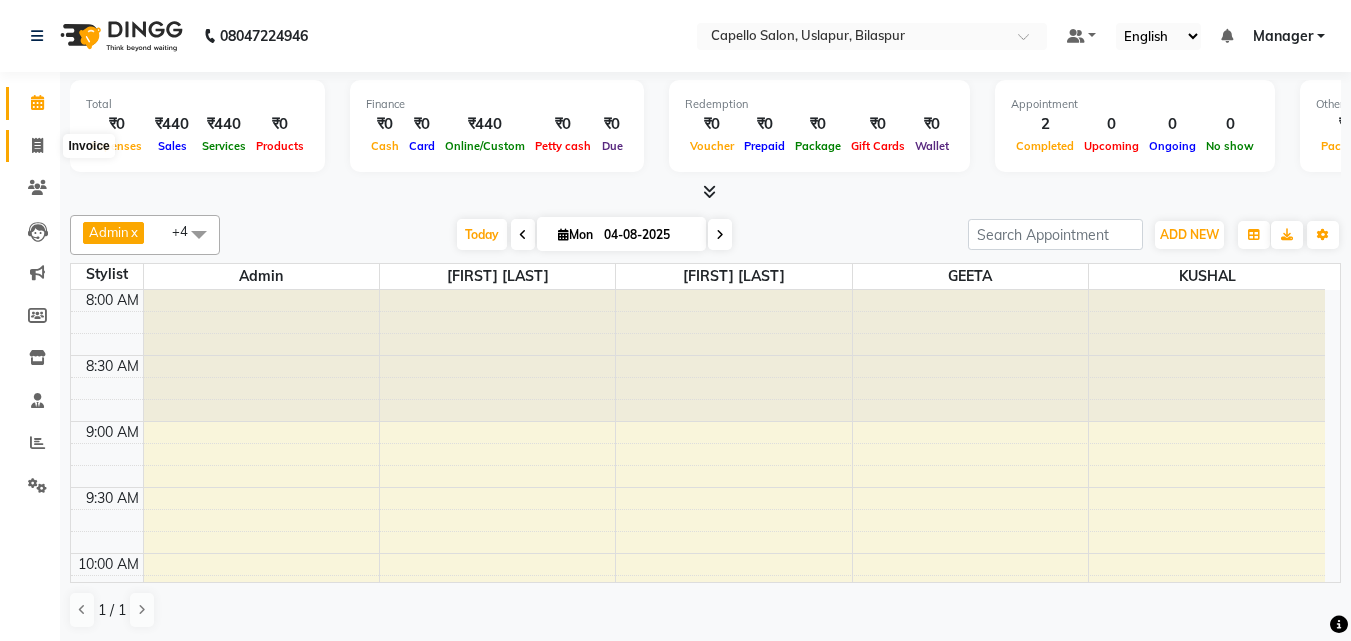 click 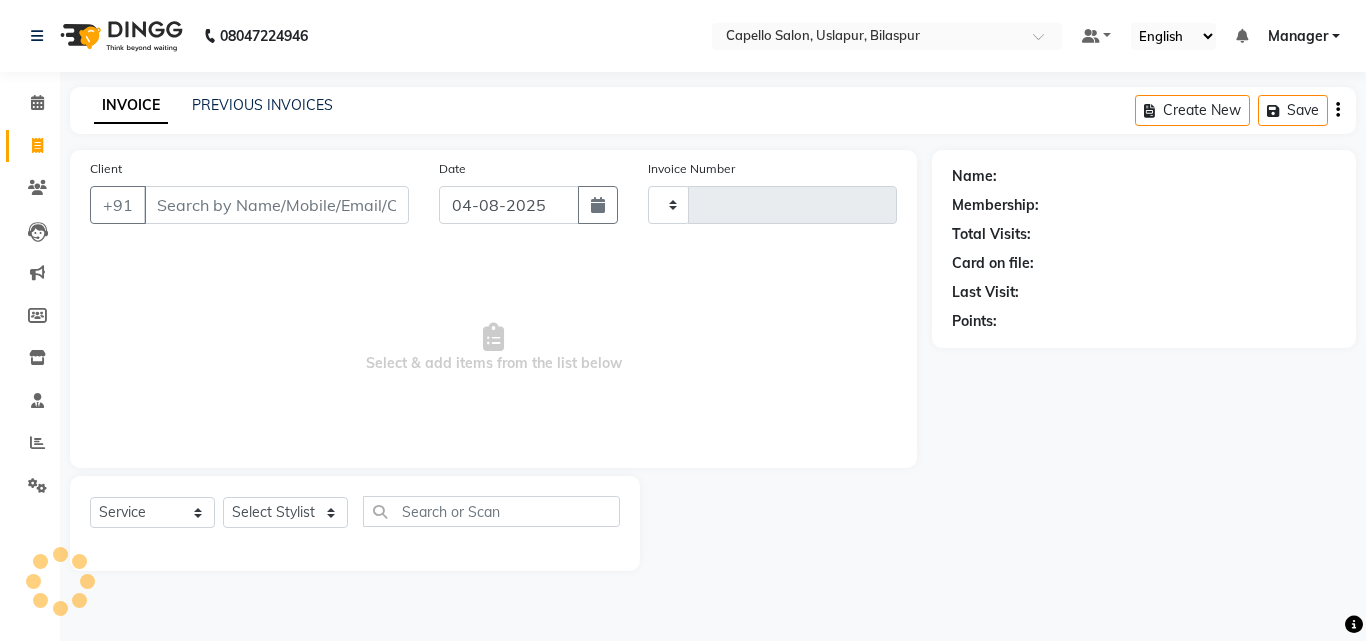 type on "1475" 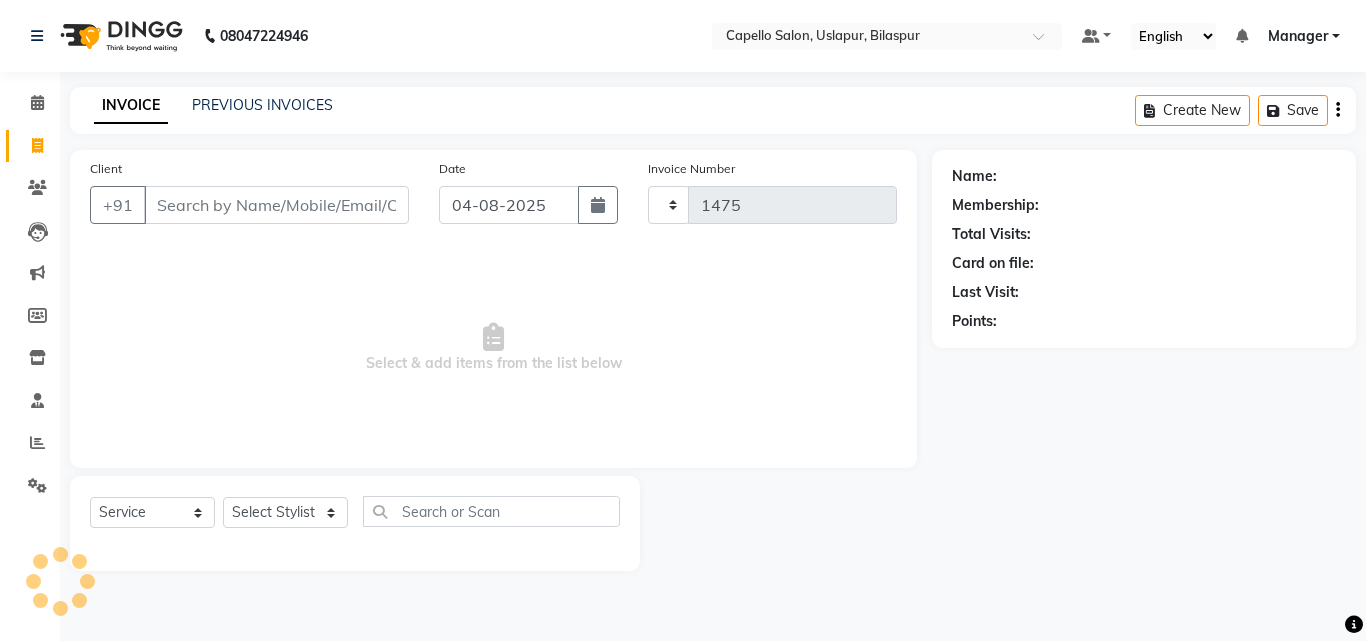 select on "4763" 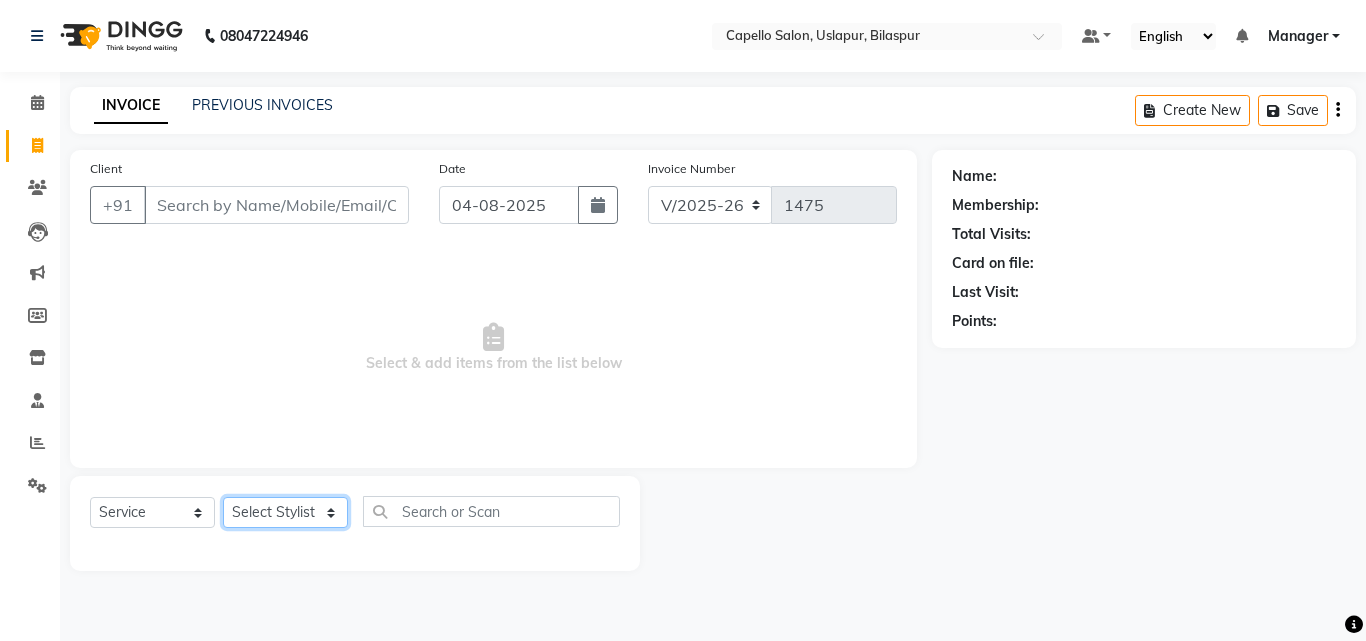 click on "Select Stylist Admin anish shirwash ANJALI CHAKRDHARI Arvind Ankar GEETA KIRAN SAHU KUSHAL Manager mukesh Rajesh Ankar Renuka Sahu SAKSHI SATYAM shailendra SOURABH vishal" 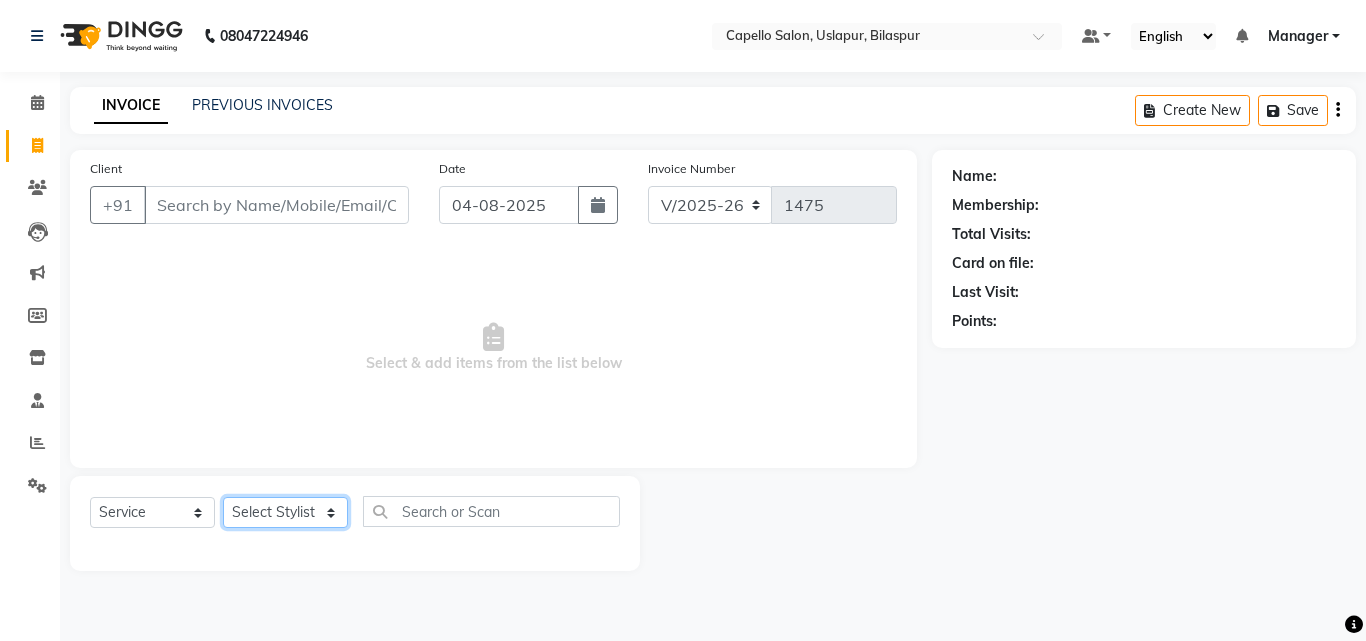 select on "68244" 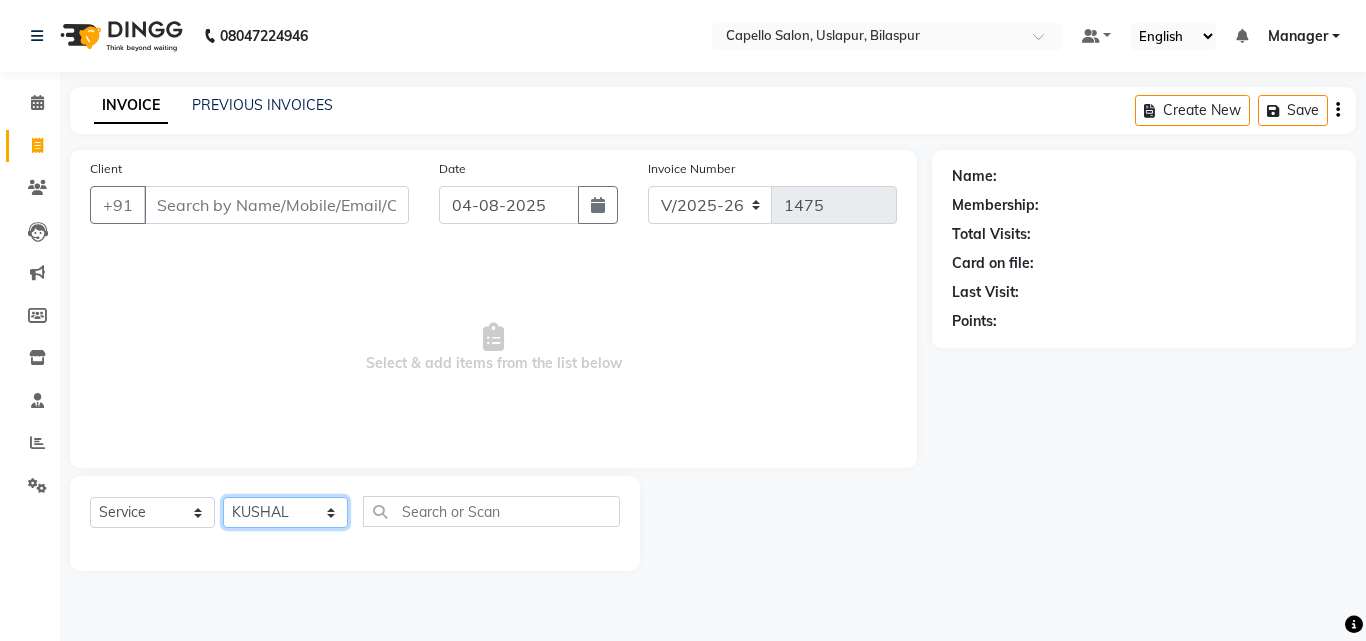 click on "Select Stylist Admin anish shirwash ANJALI CHAKRDHARI Arvind Ankar GEETA KIRAN SAHU KUSHAL Manager mukesh Rajesh Ankar Renuka Sahu SAKSHI SATYAM shailendra SOURABH vishal" 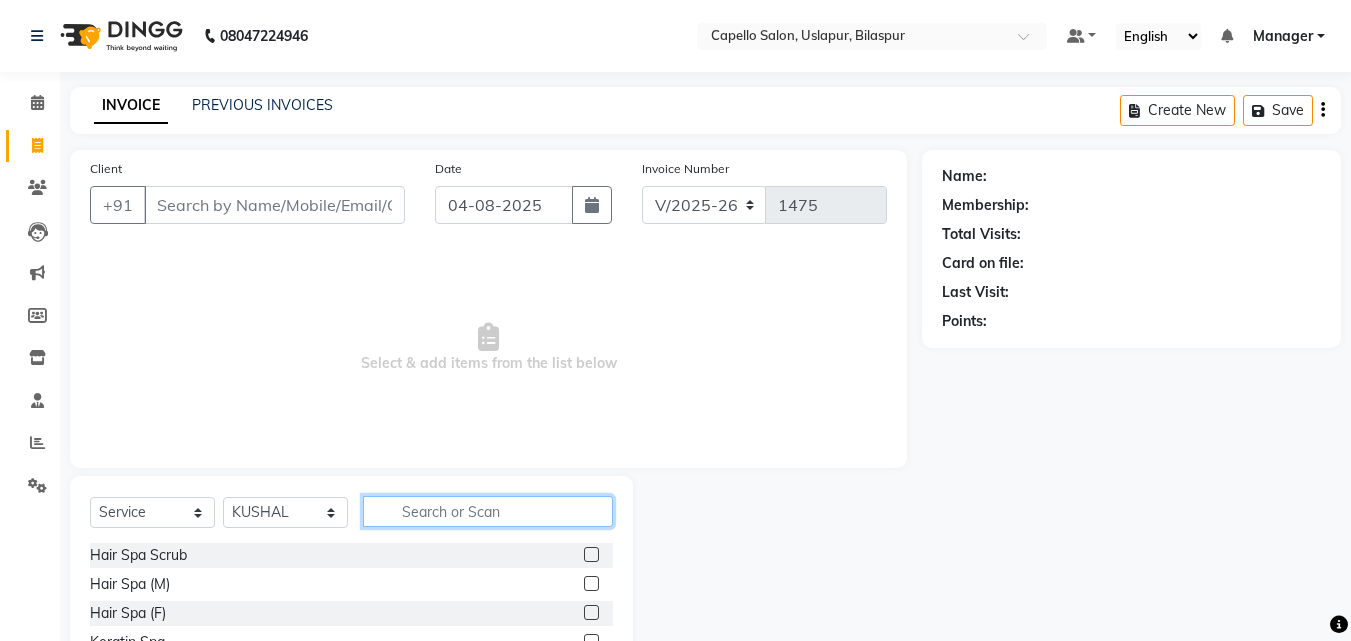 click 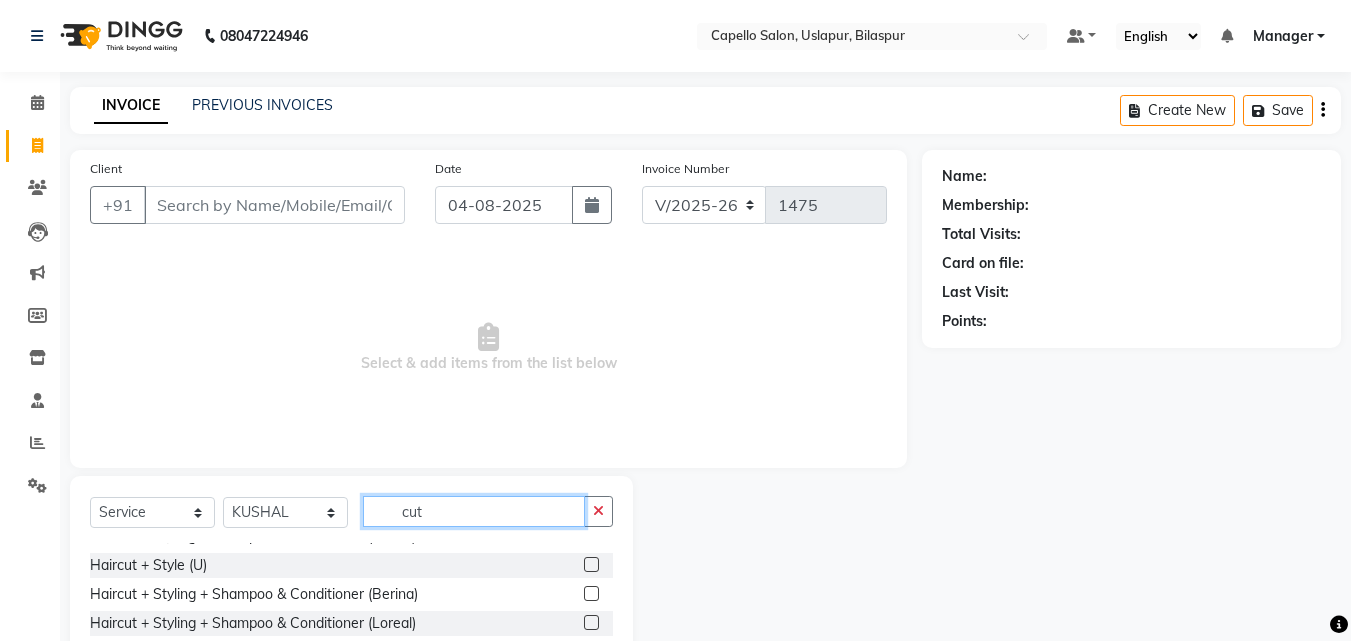 scroll, scrollTop: 90, scrollLeft: 0, axis: vertical 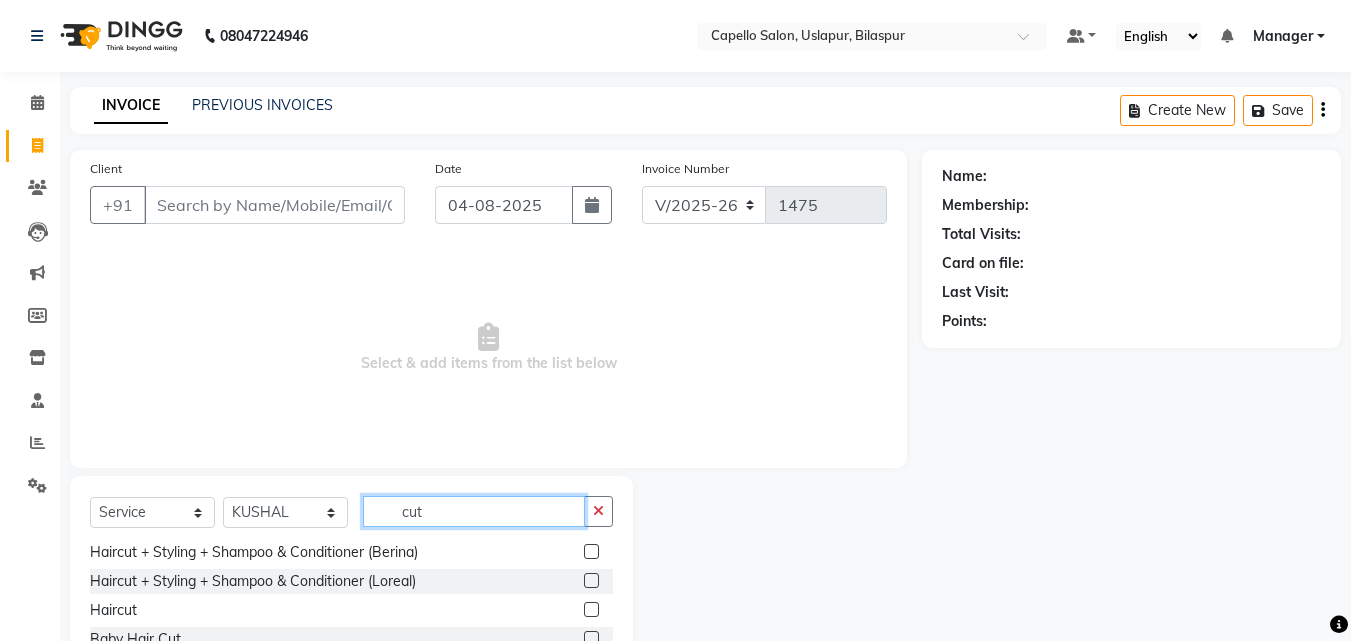 type on "cut" 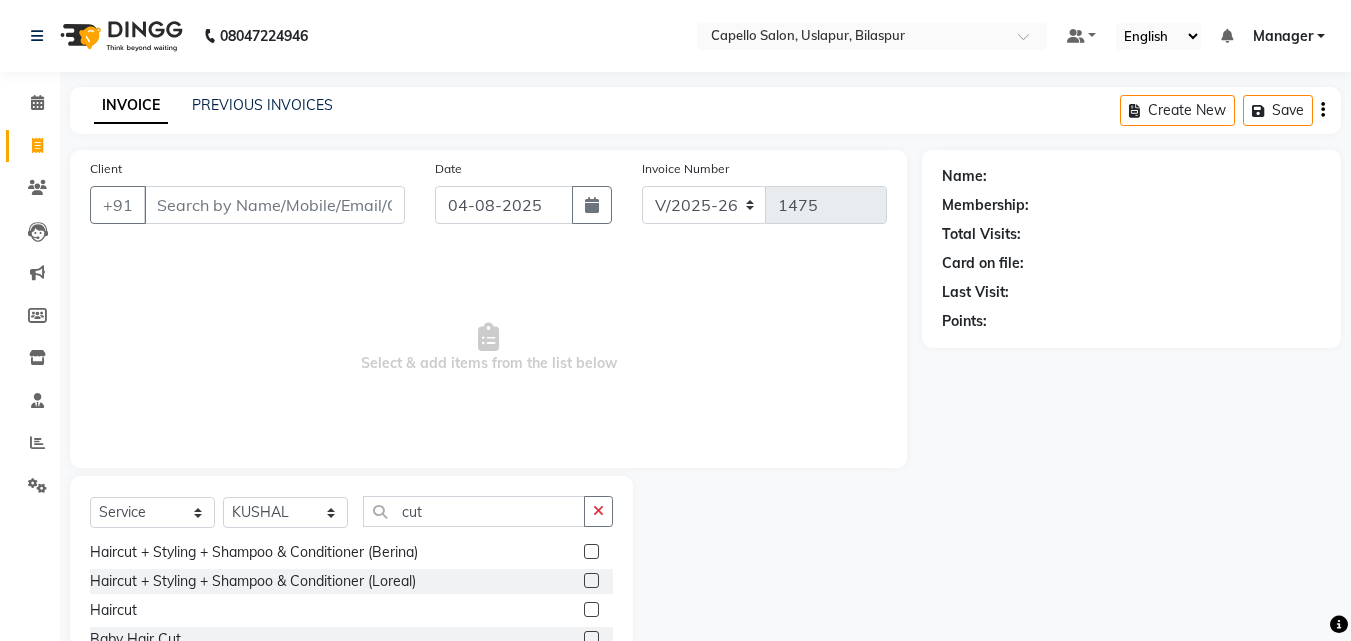 click 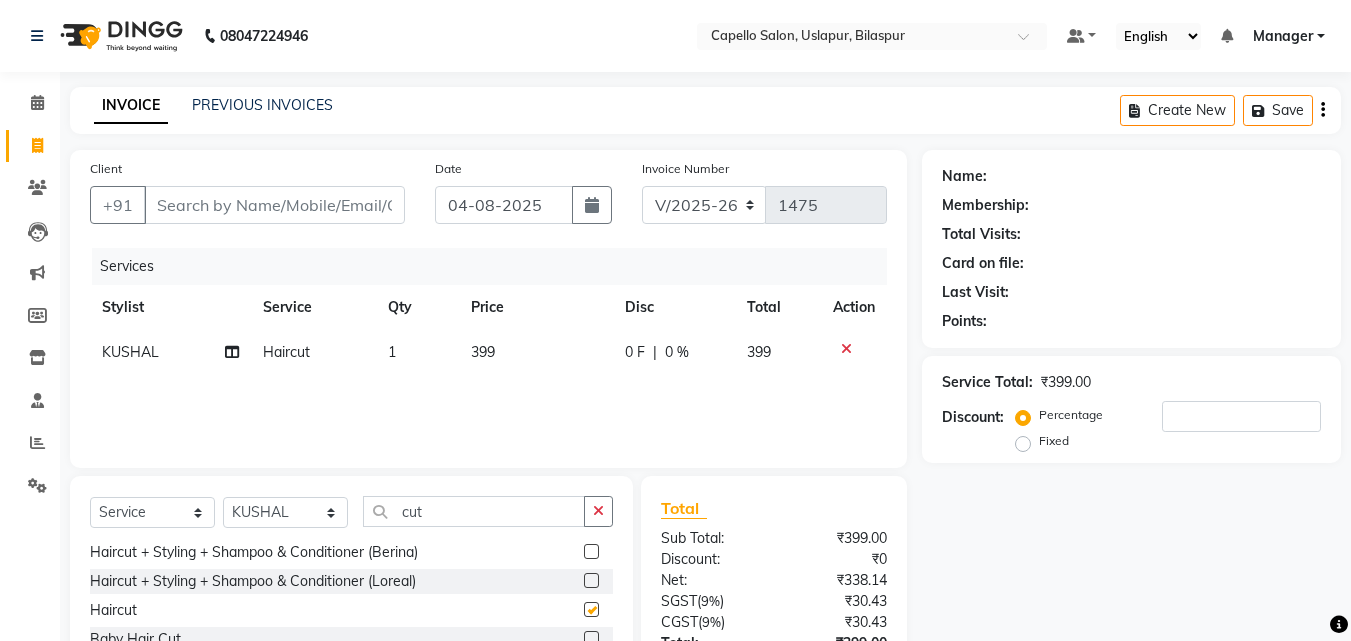 checkbox on "false" 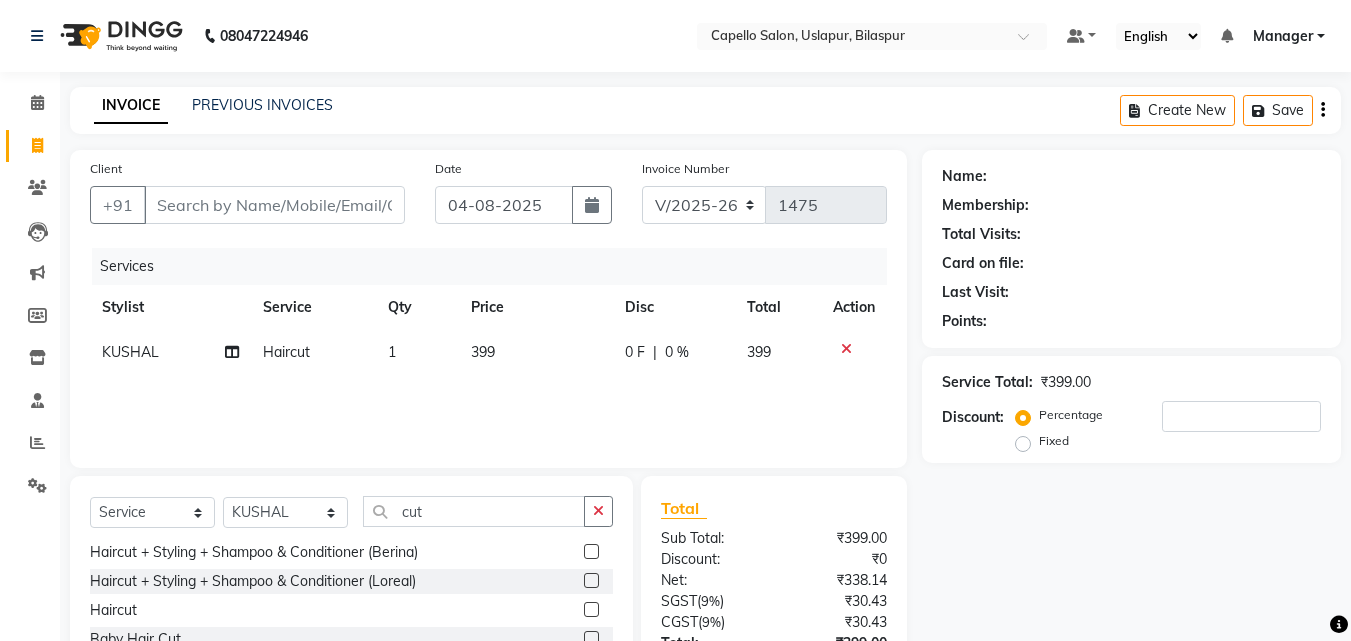 click on "399" 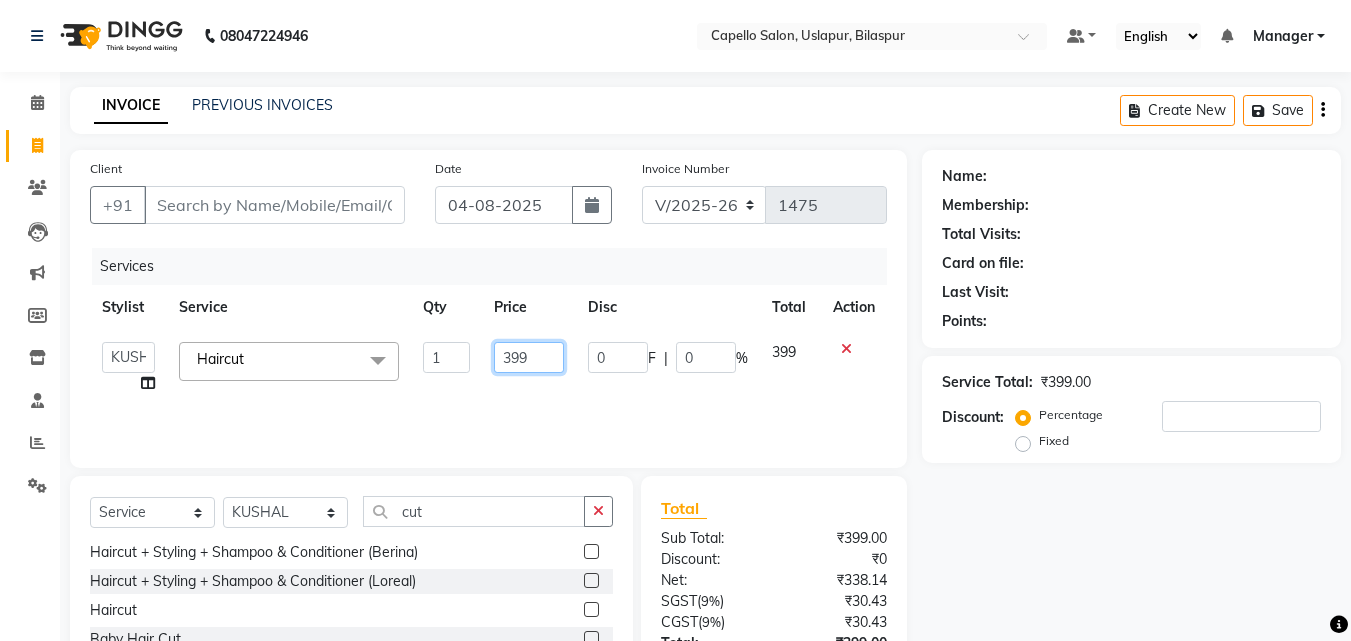 click on "399" 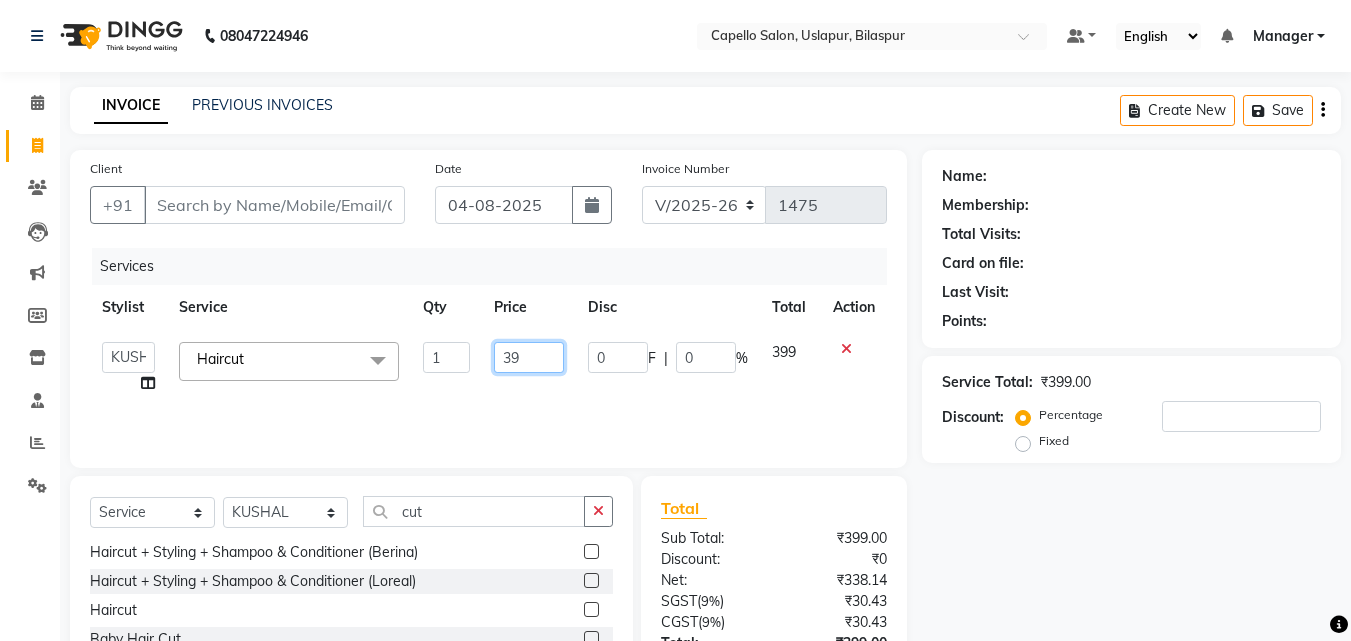 type on "3" 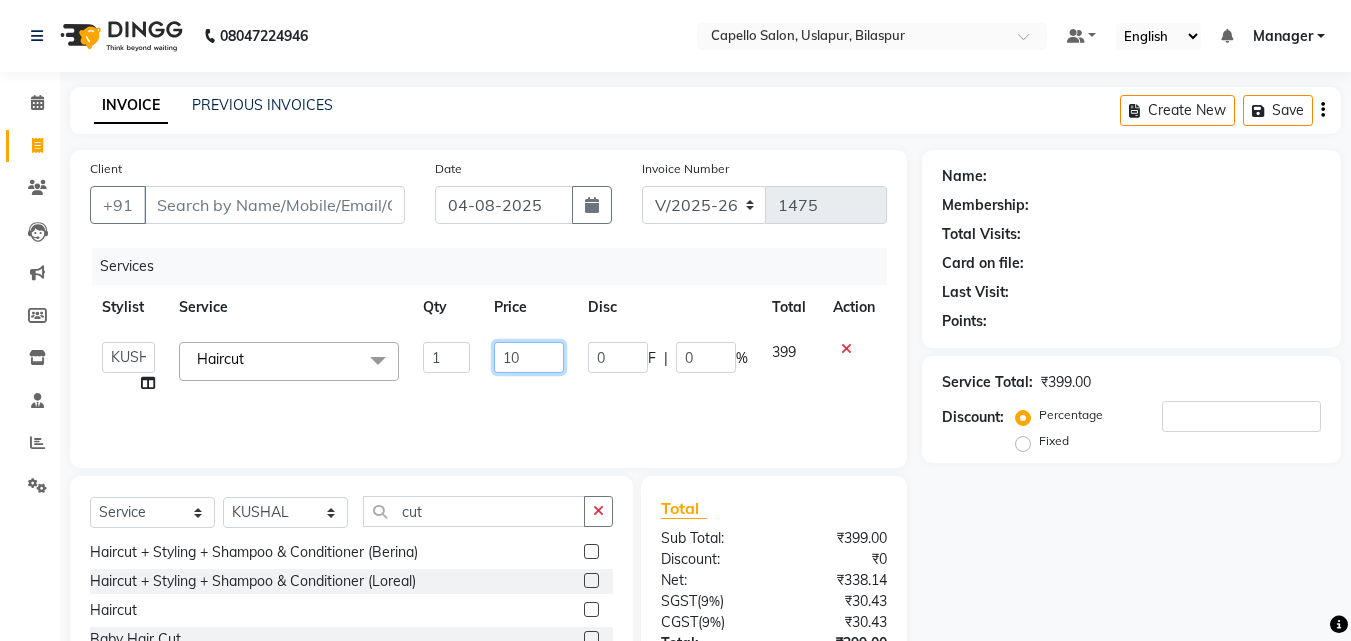 type on "100" 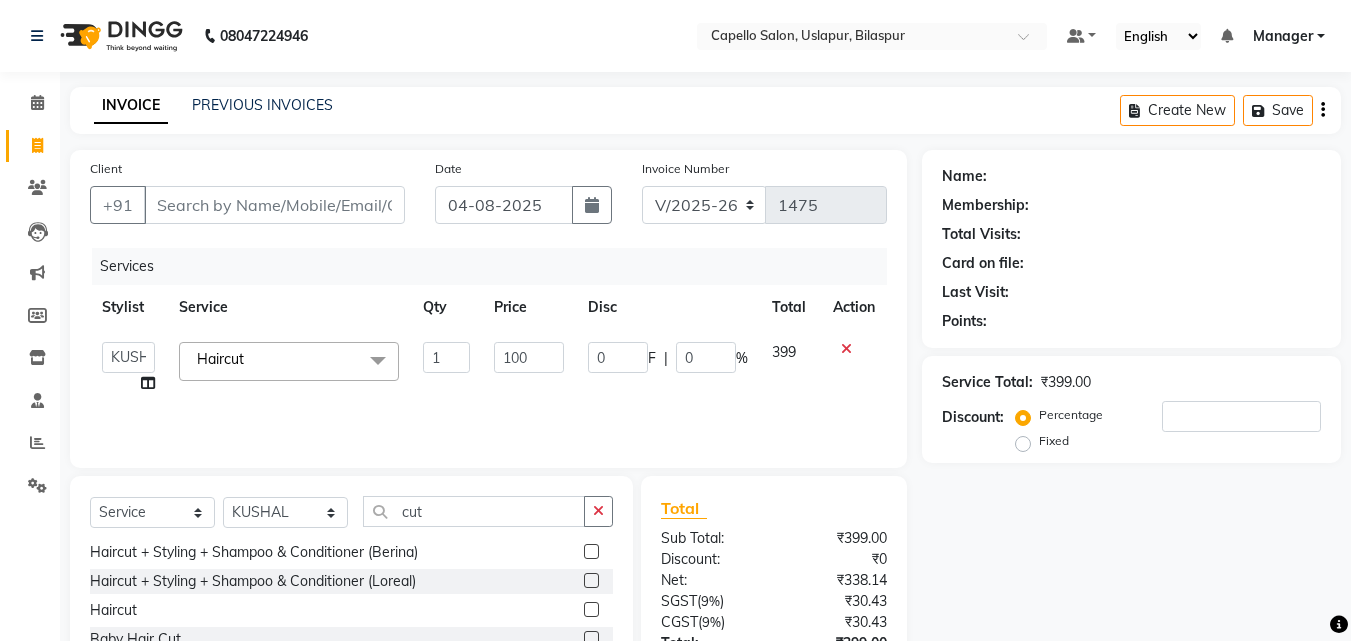 click on "399" 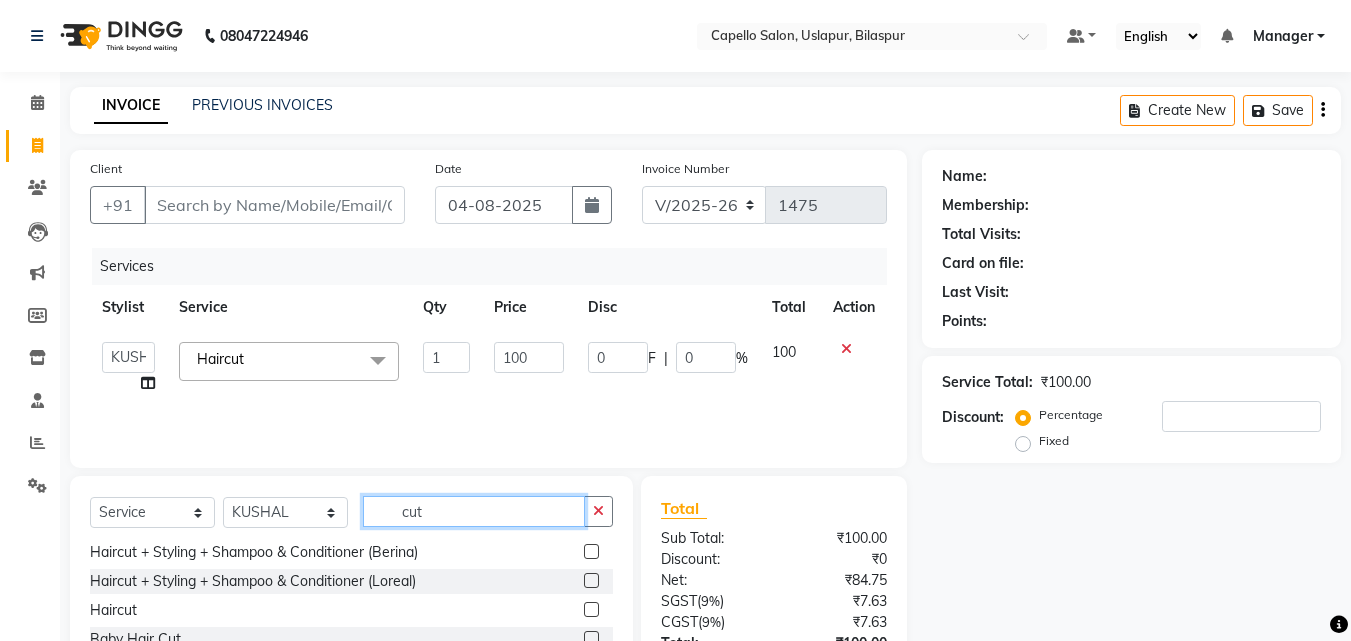 click on "cut" 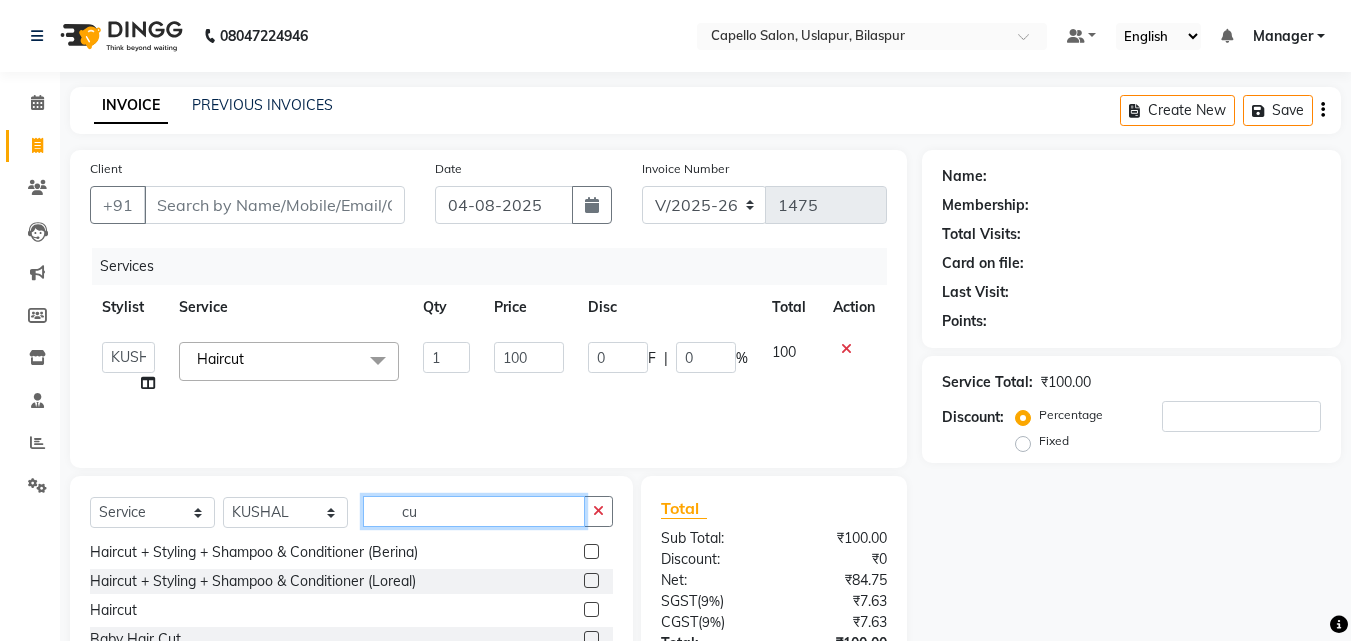 type on "c" 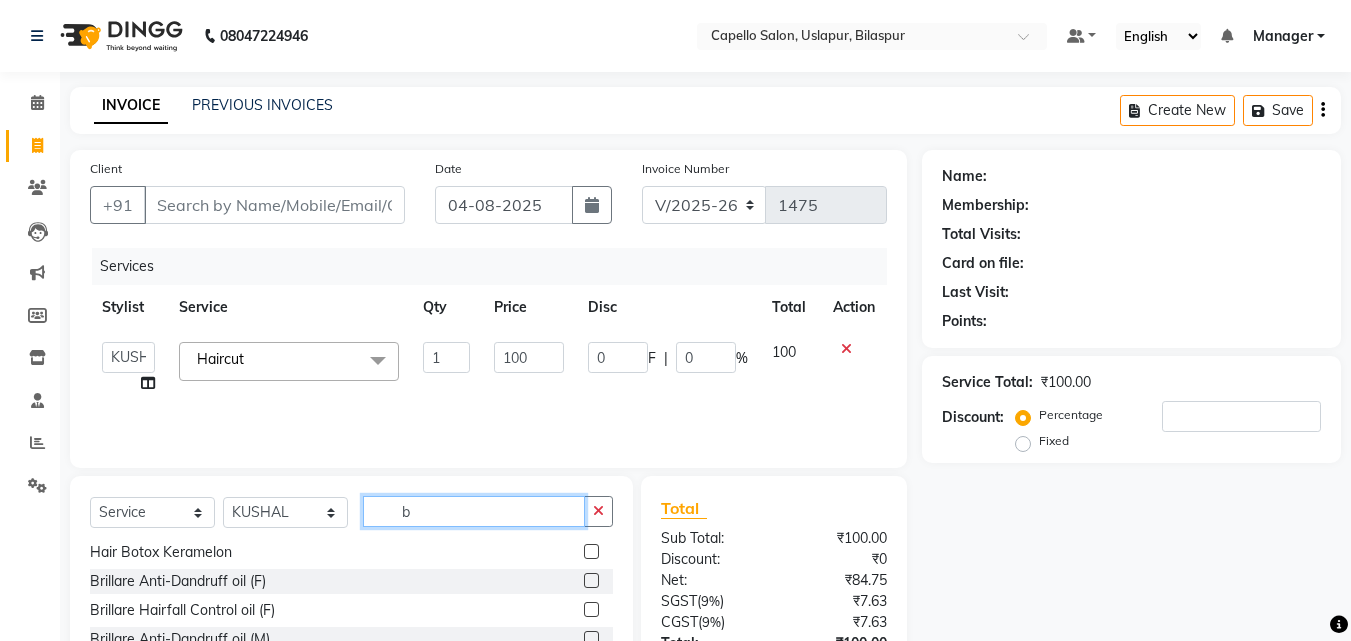 scroll, scrollTop: 0, scrollLeft: 0, axis: both 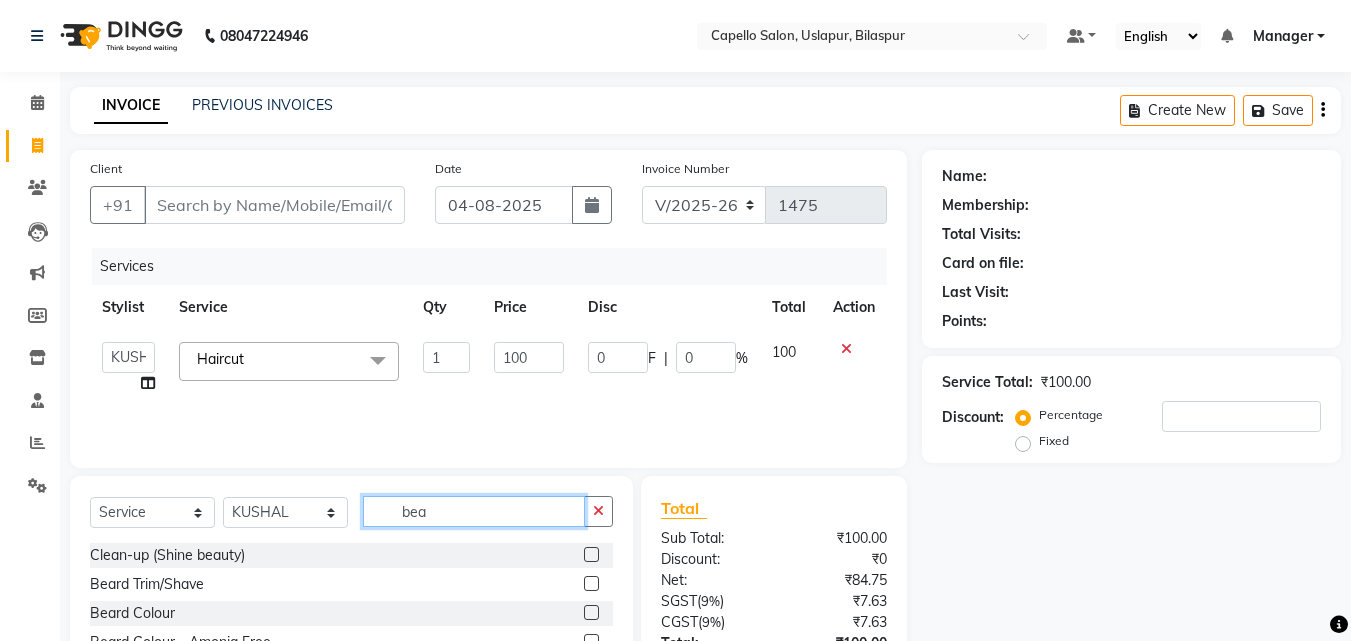 type on "bea" 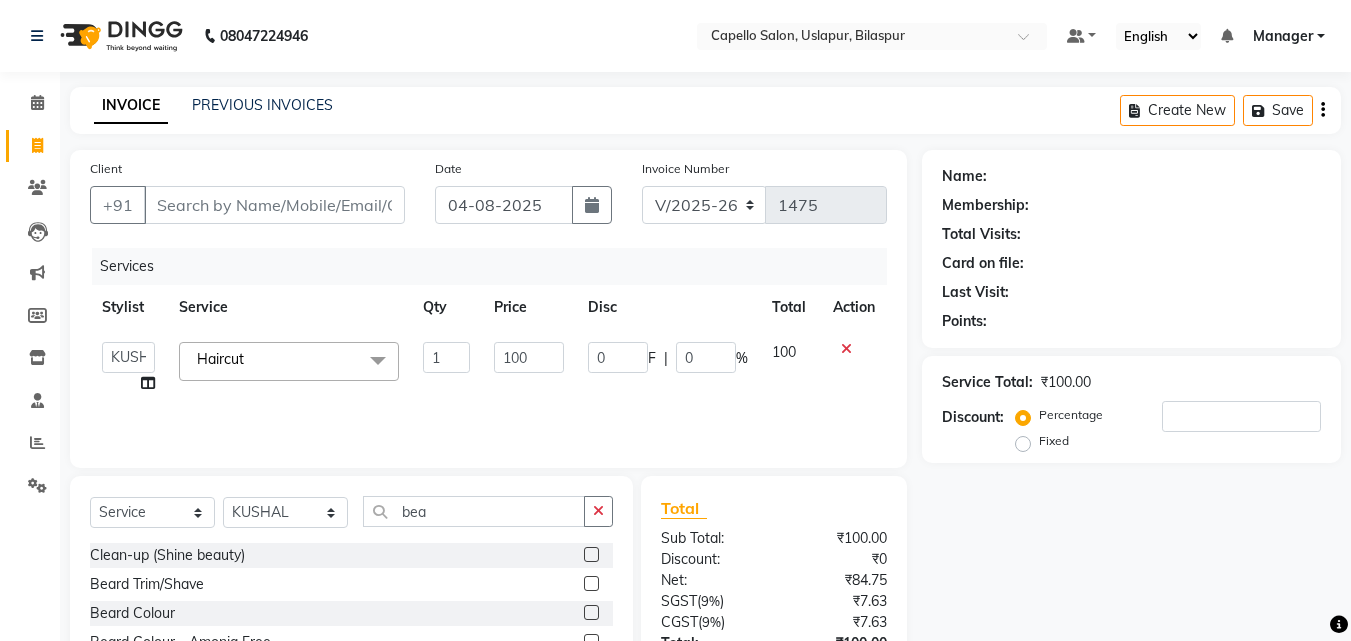click 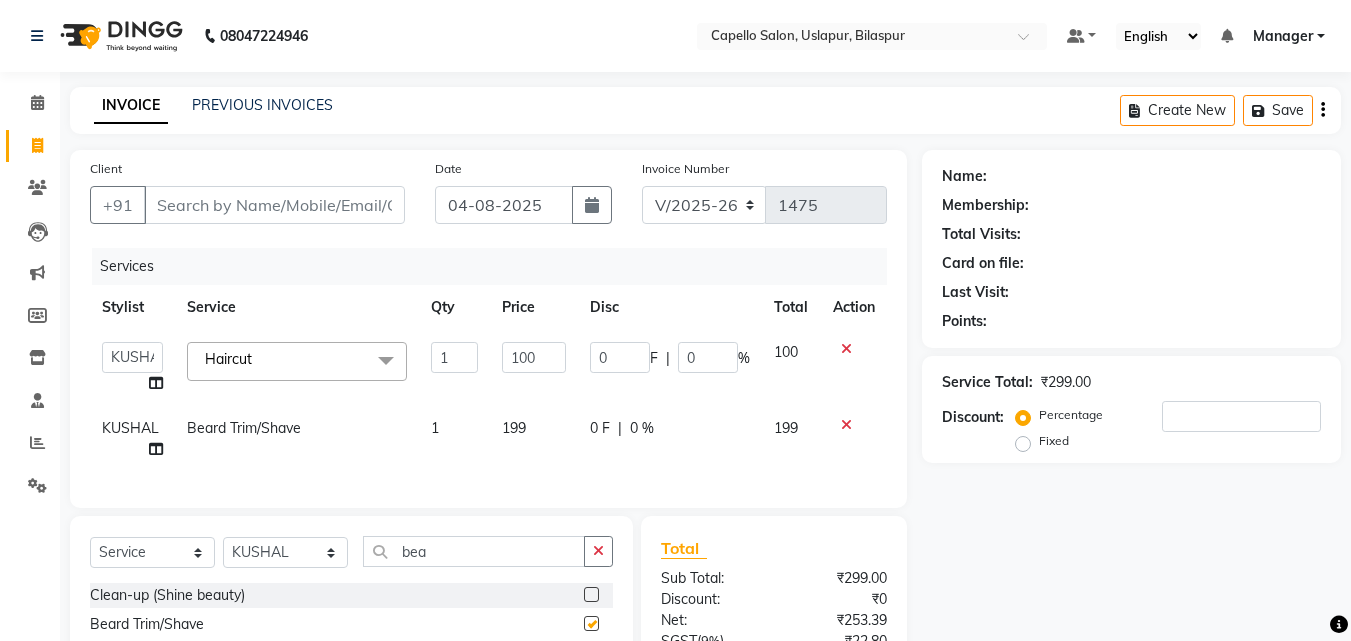 checkbox on "false" 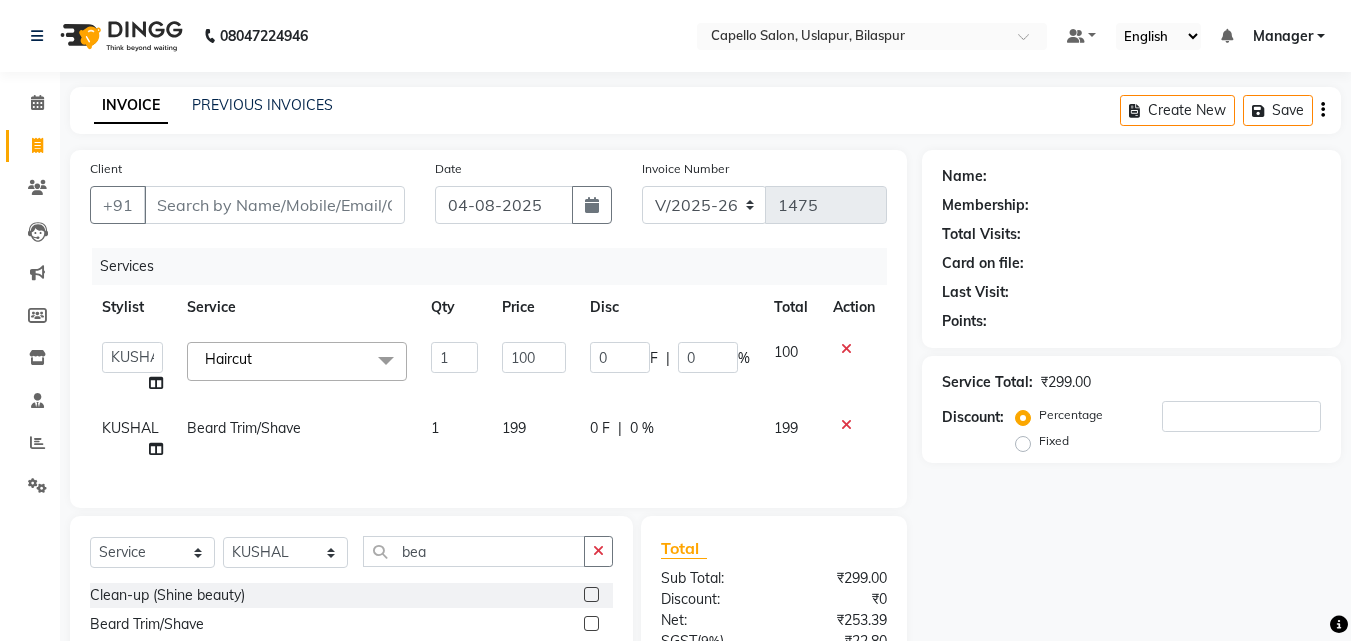 click on "100" 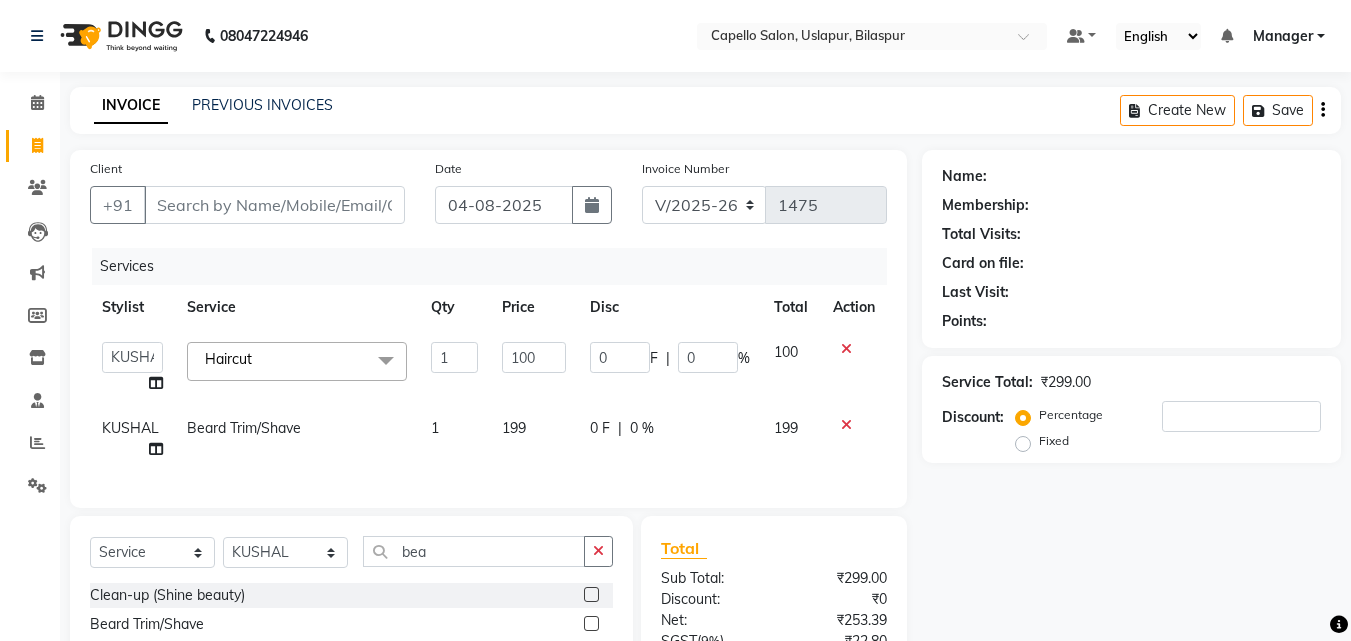 click on "199" 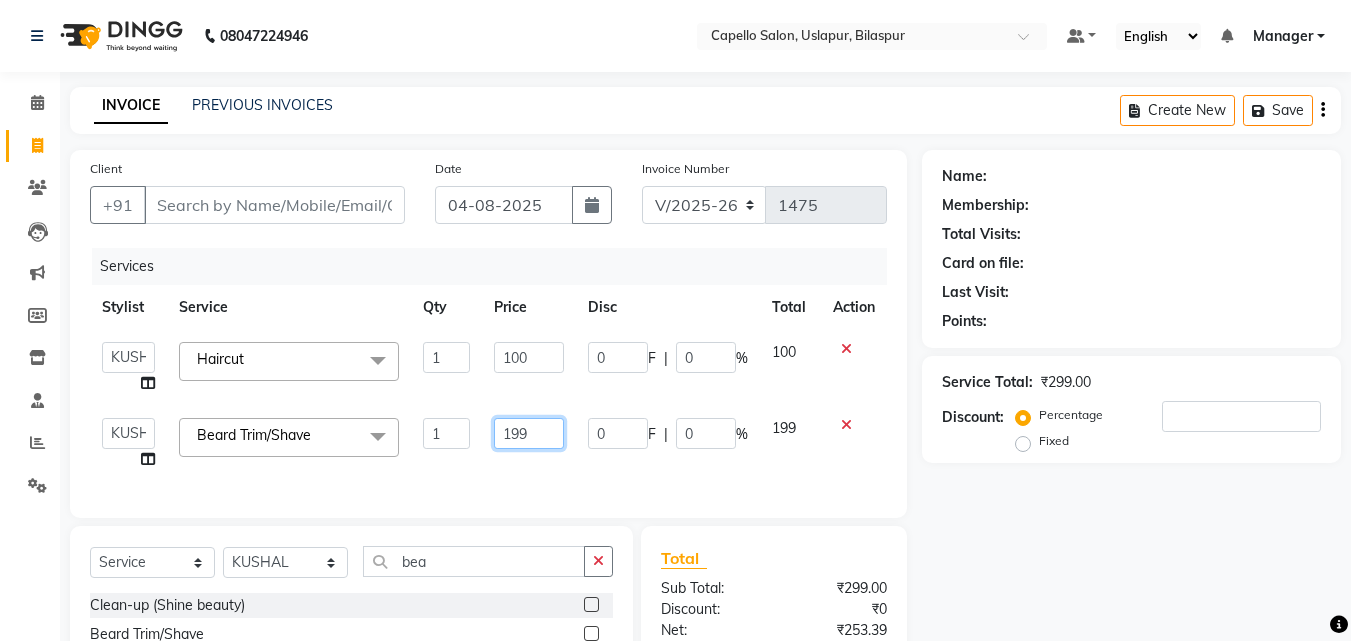 click on "199" 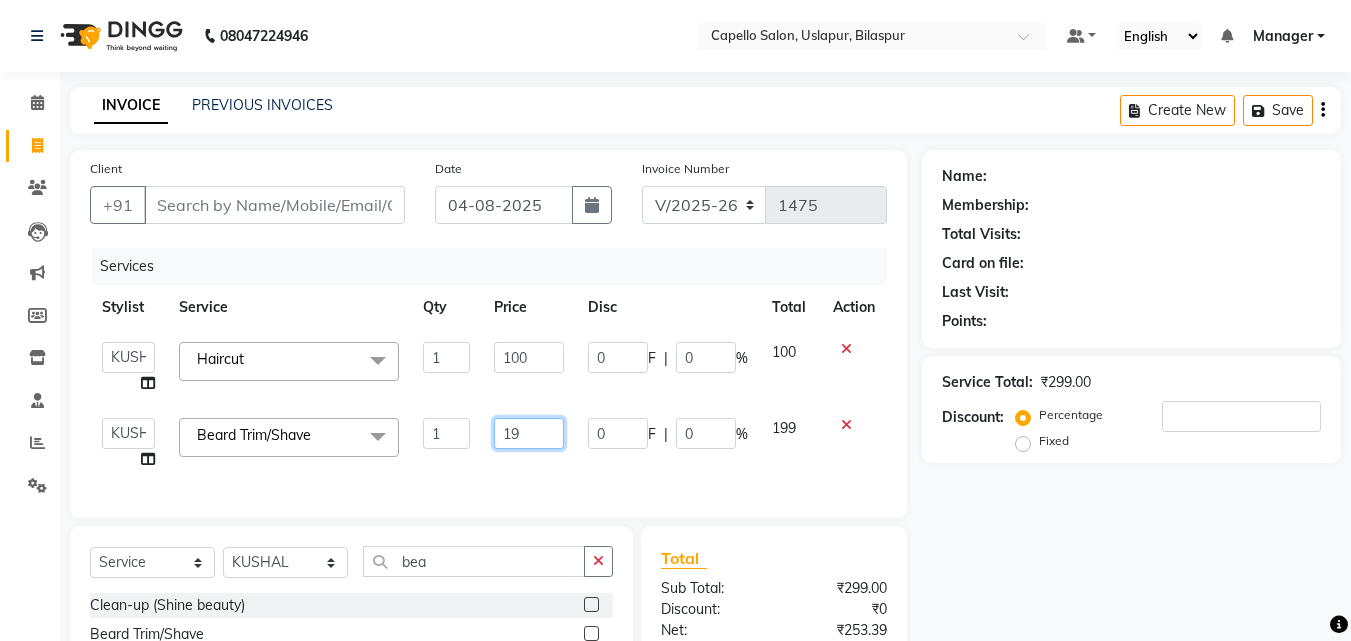 type on "1" 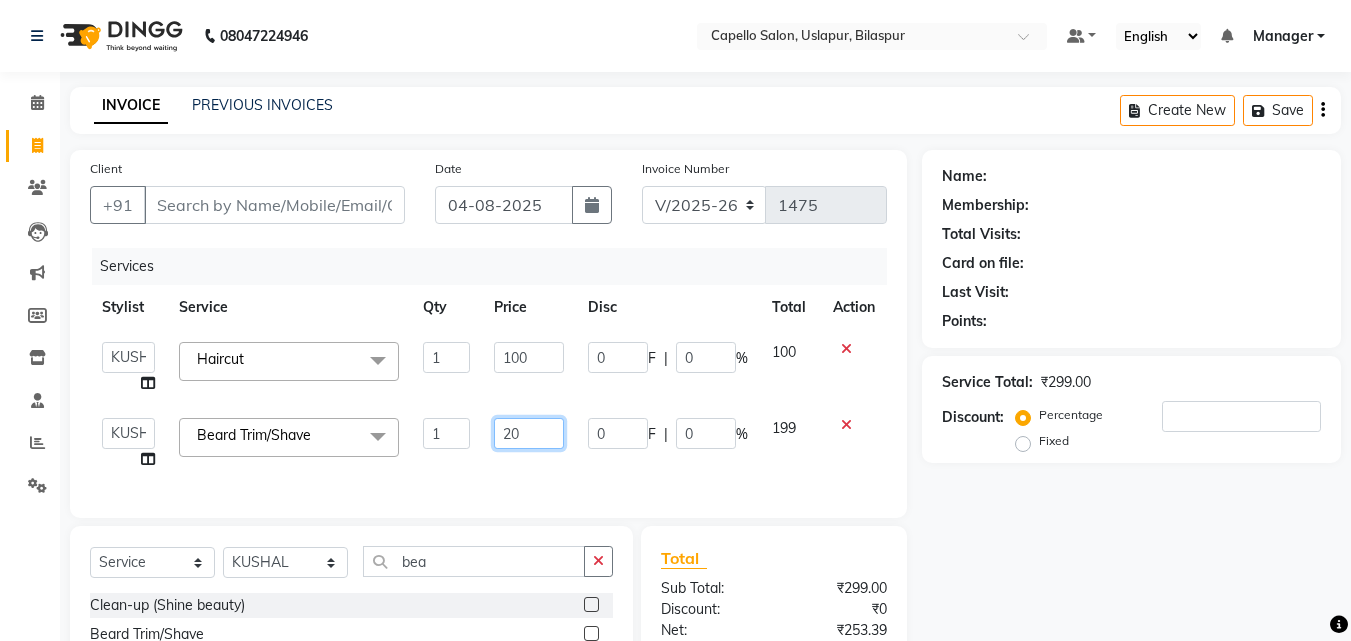 type on "200" 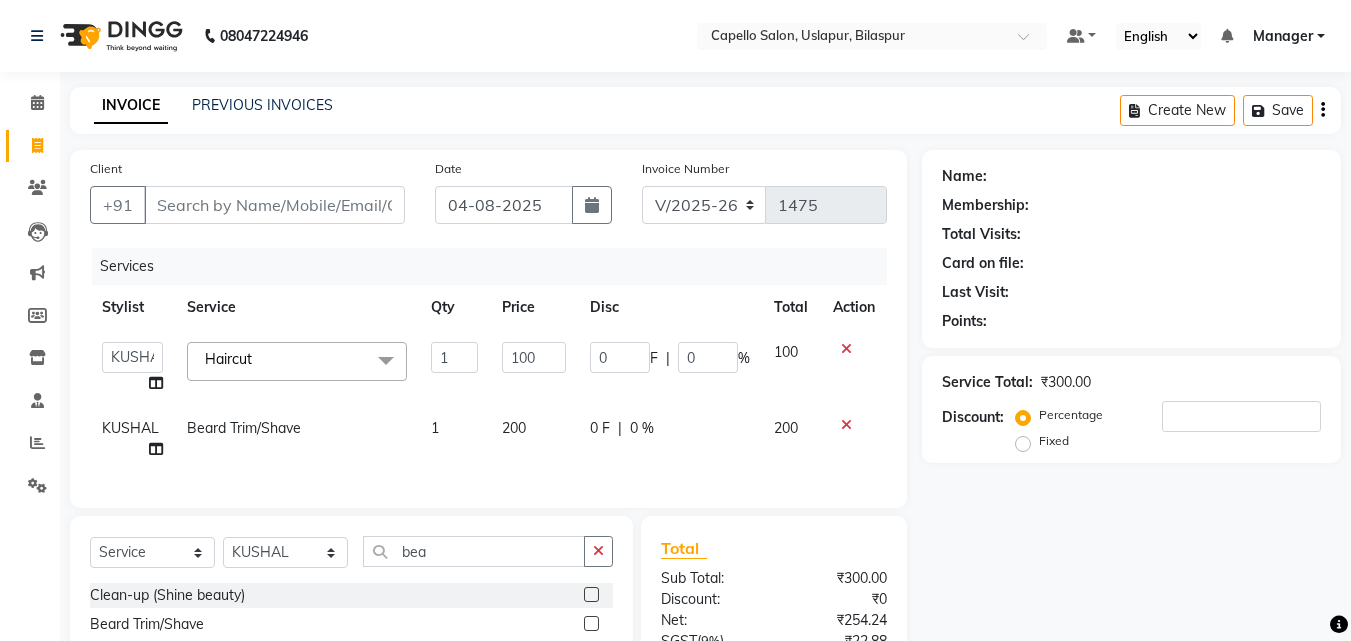 click on "200" 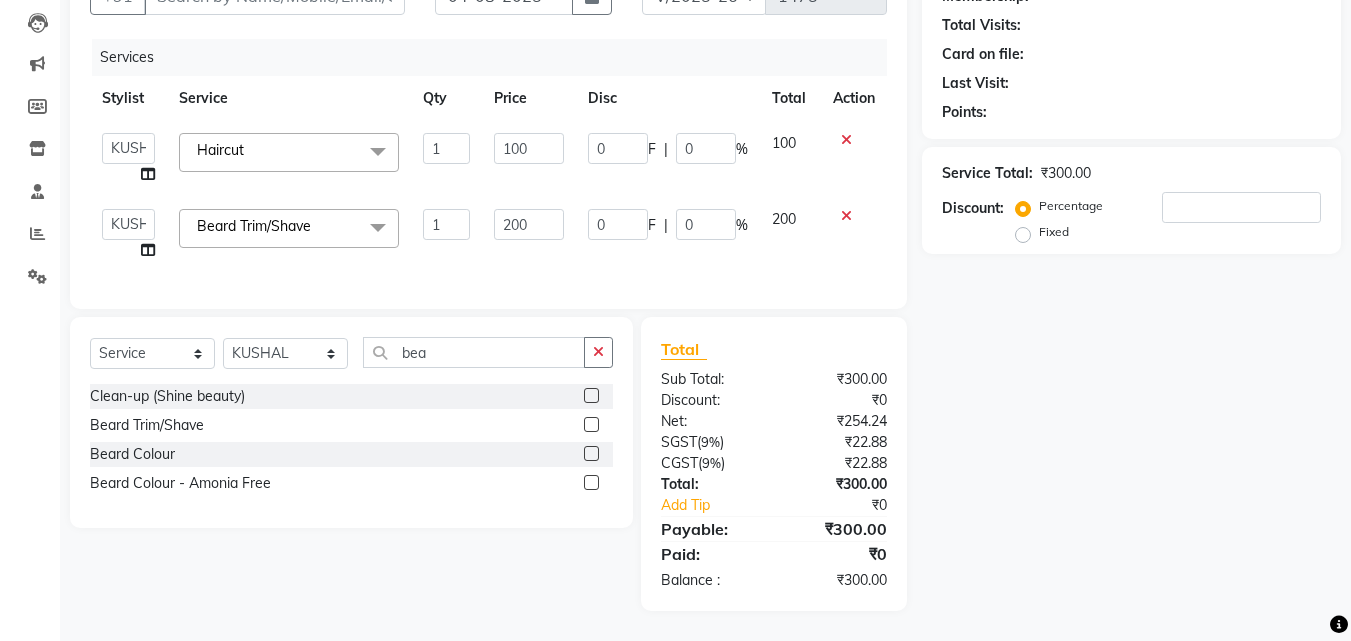 scroll, scrollTop: 0, scrollLeft: 0, axis: both 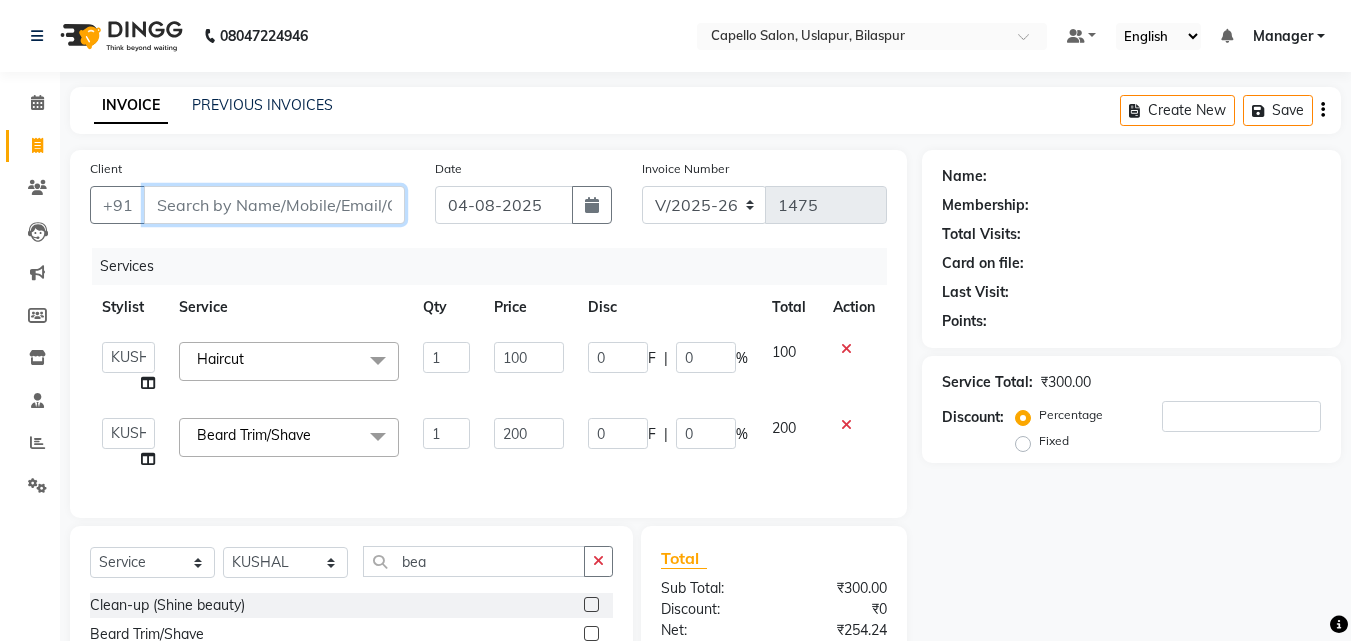 click on "Client" at bounding box center [274, 205] 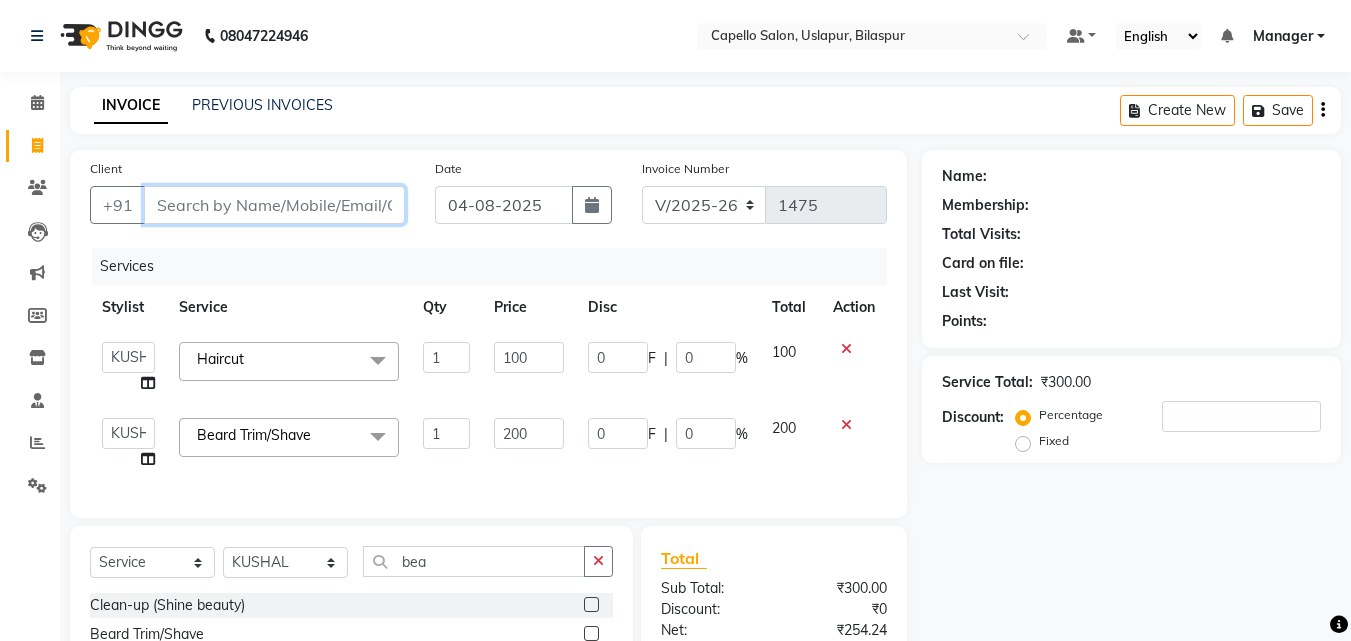 type on "7" 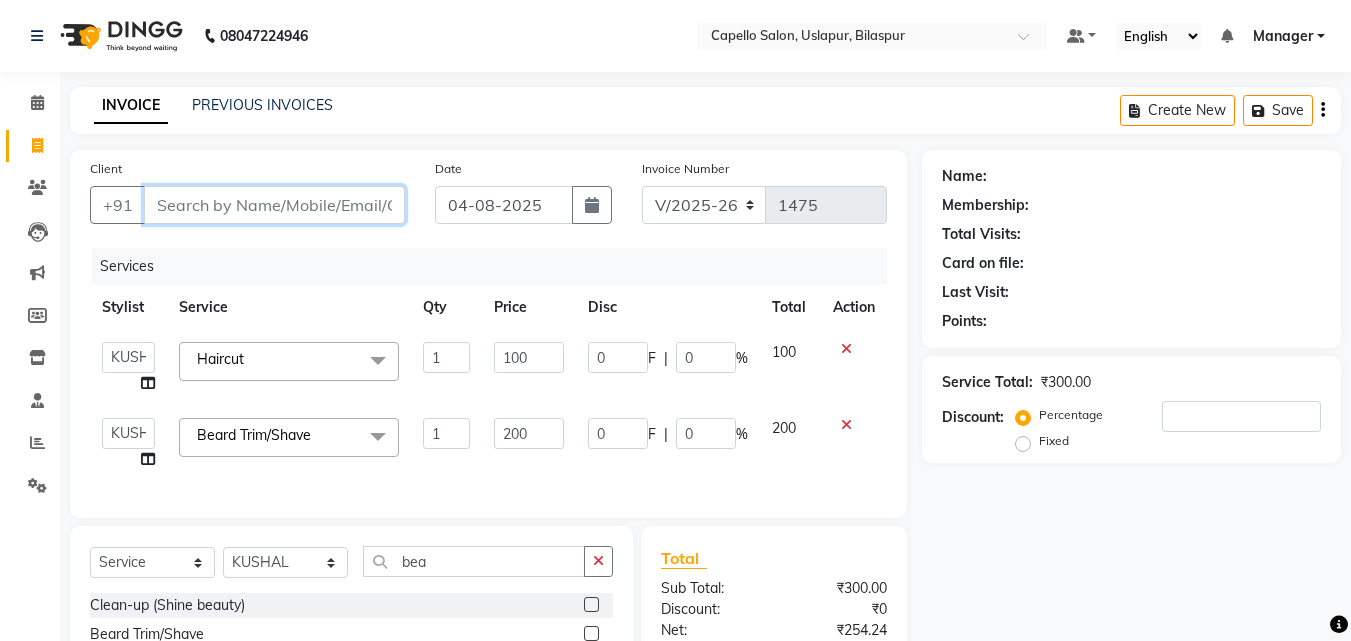 type on "0" 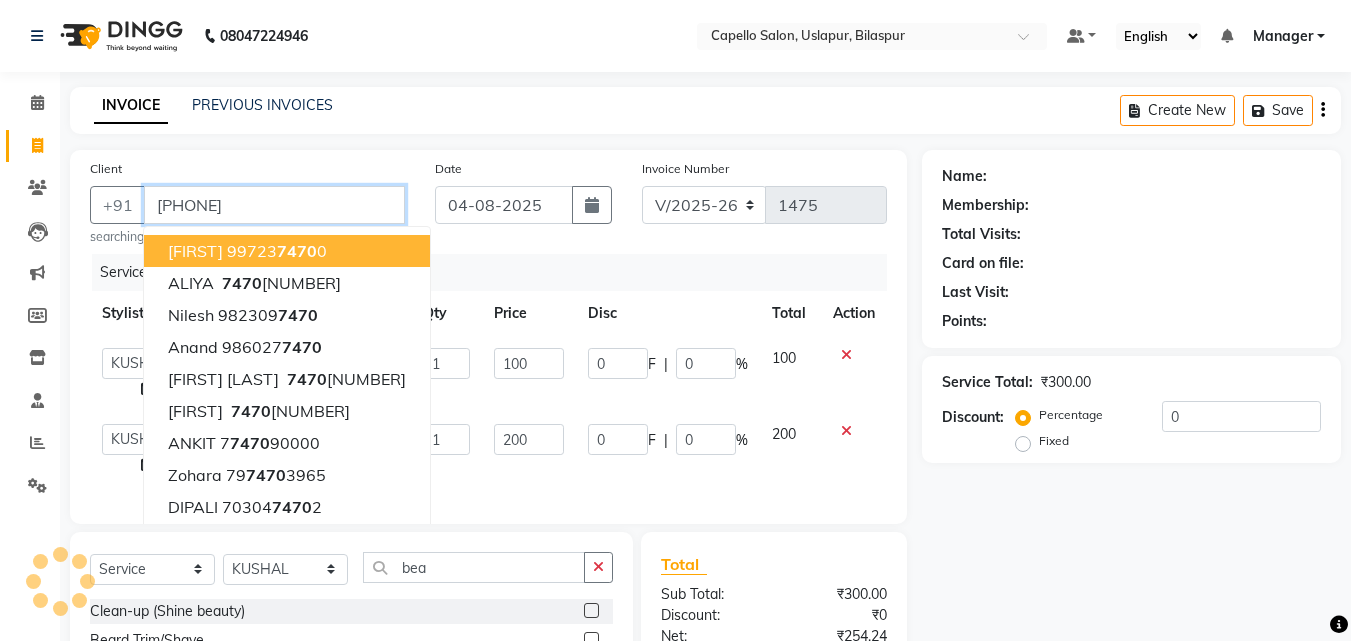 type on "[PHONE]" 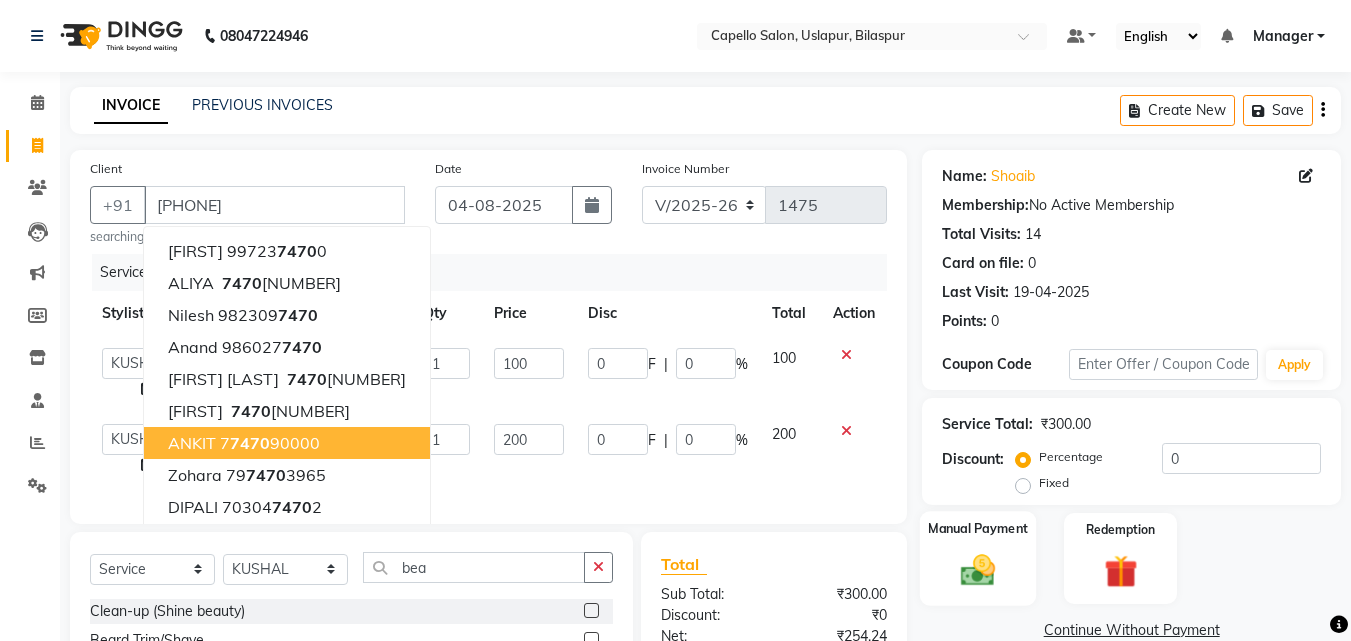 scroll, scrollTop: 200, scrollLeft: 0, axis: vertical 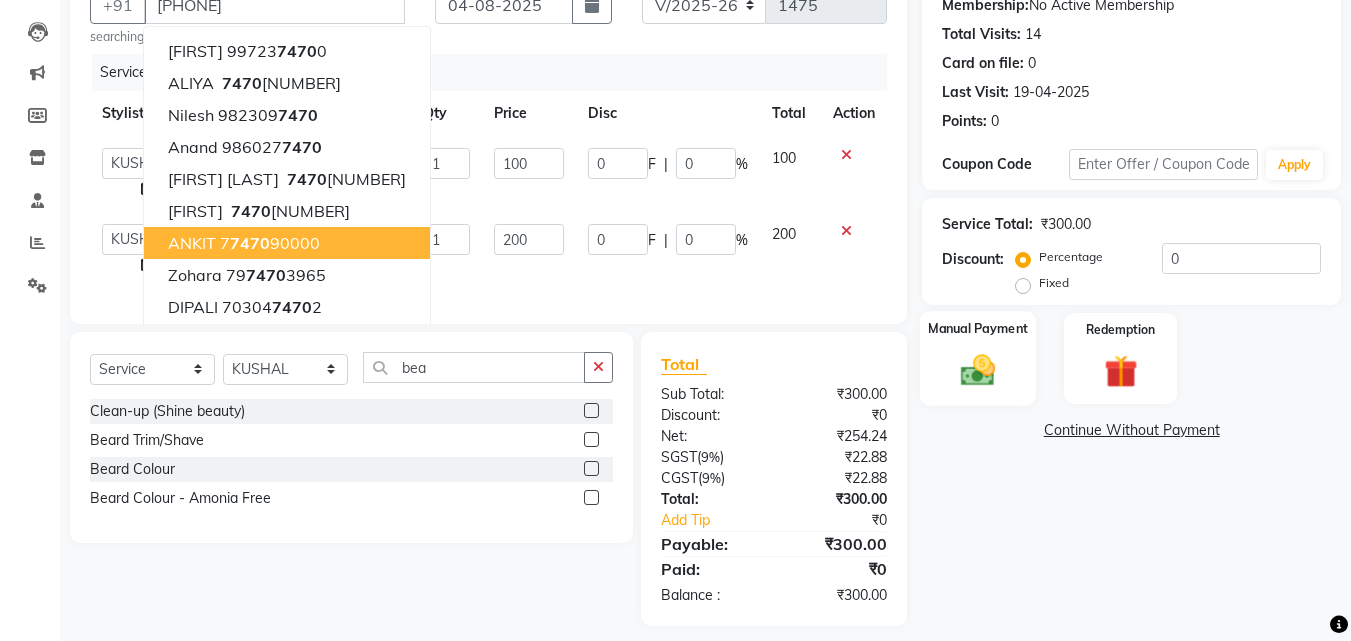 click on "Manual Payment" 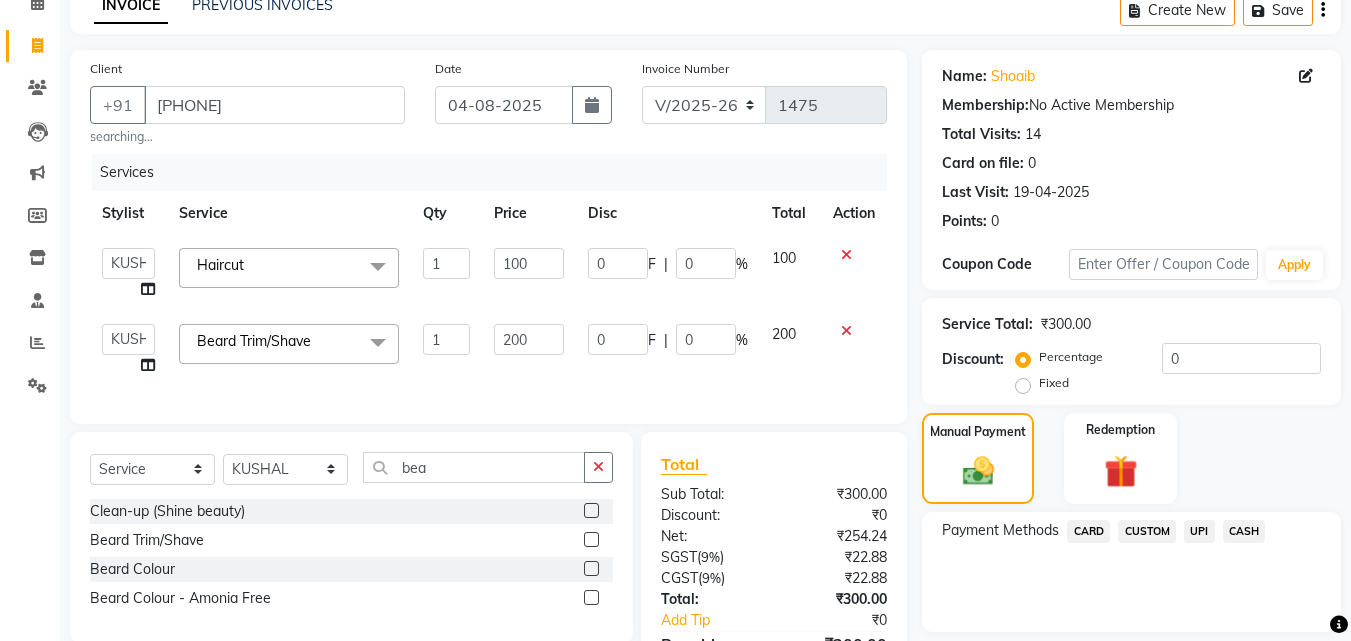 scroll, scrollTop: 0, scrollLeft: 0, axis: both 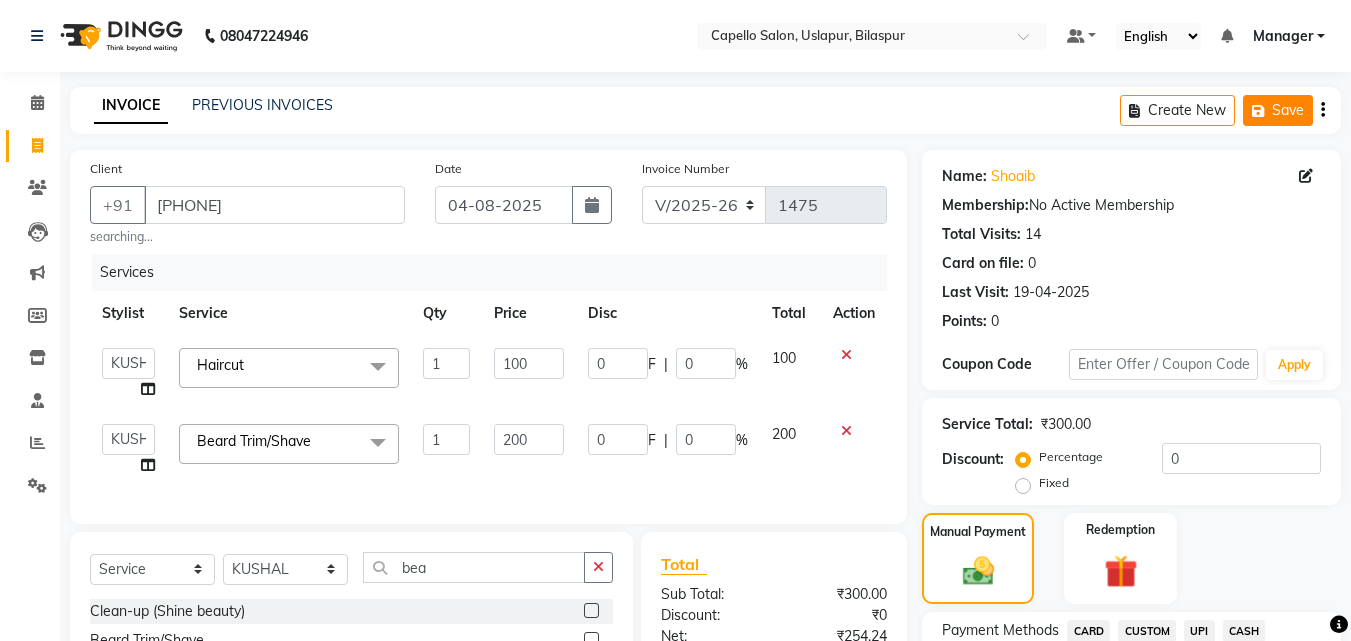 click on "Save" 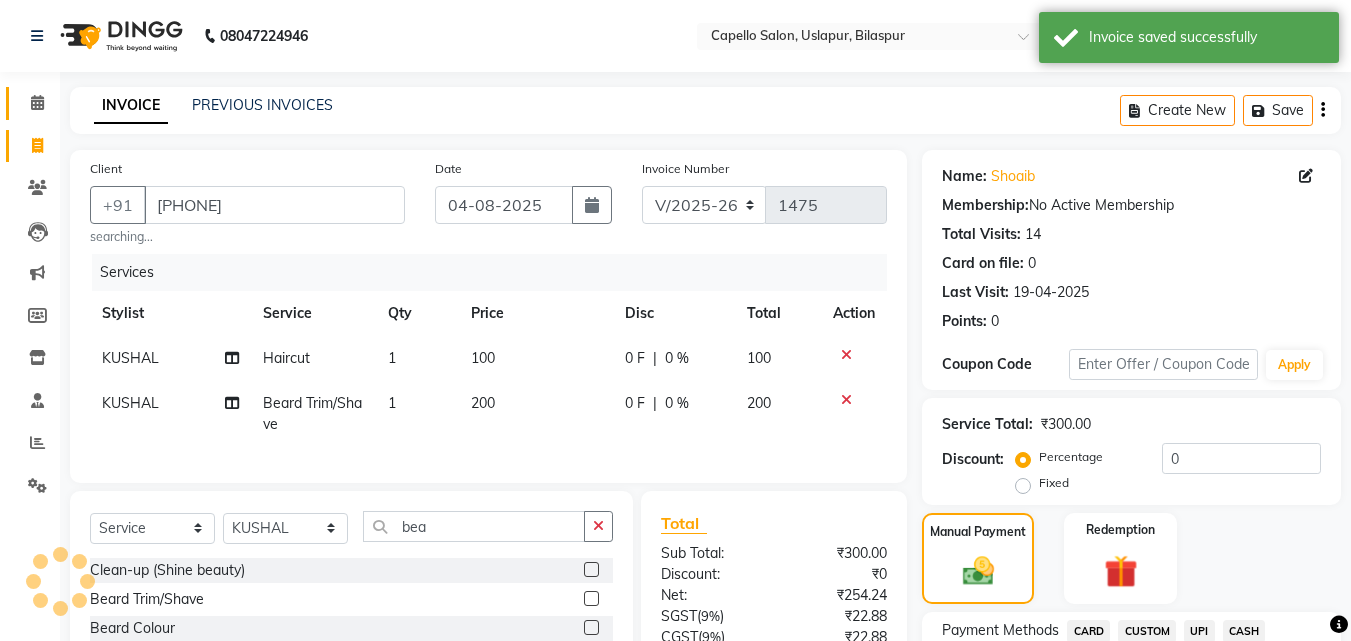 click 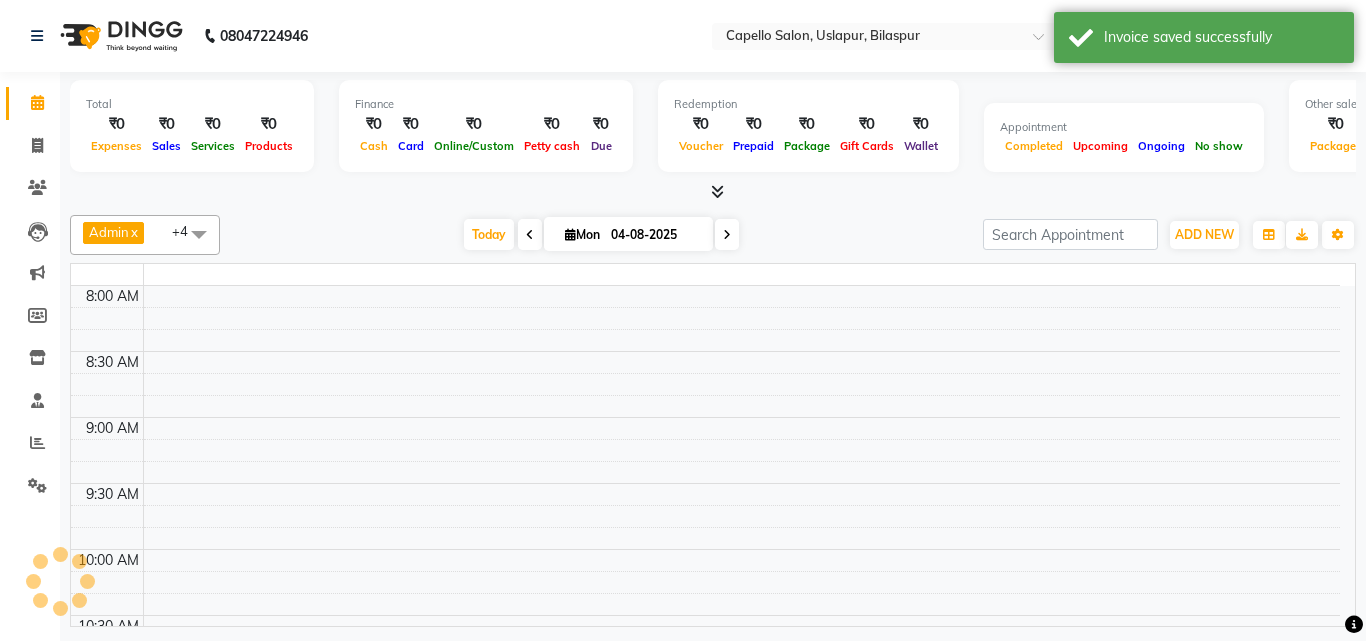 click 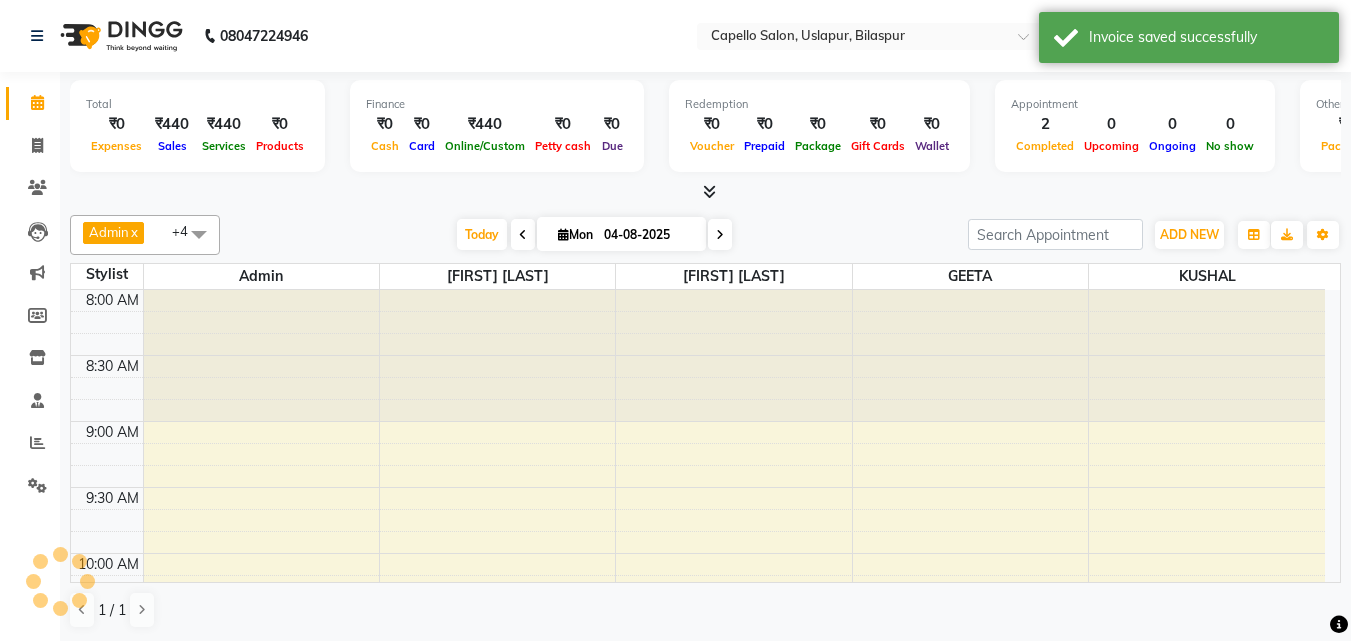 scroll, scrollTop: 0, scrollLeft: 0, axis: both 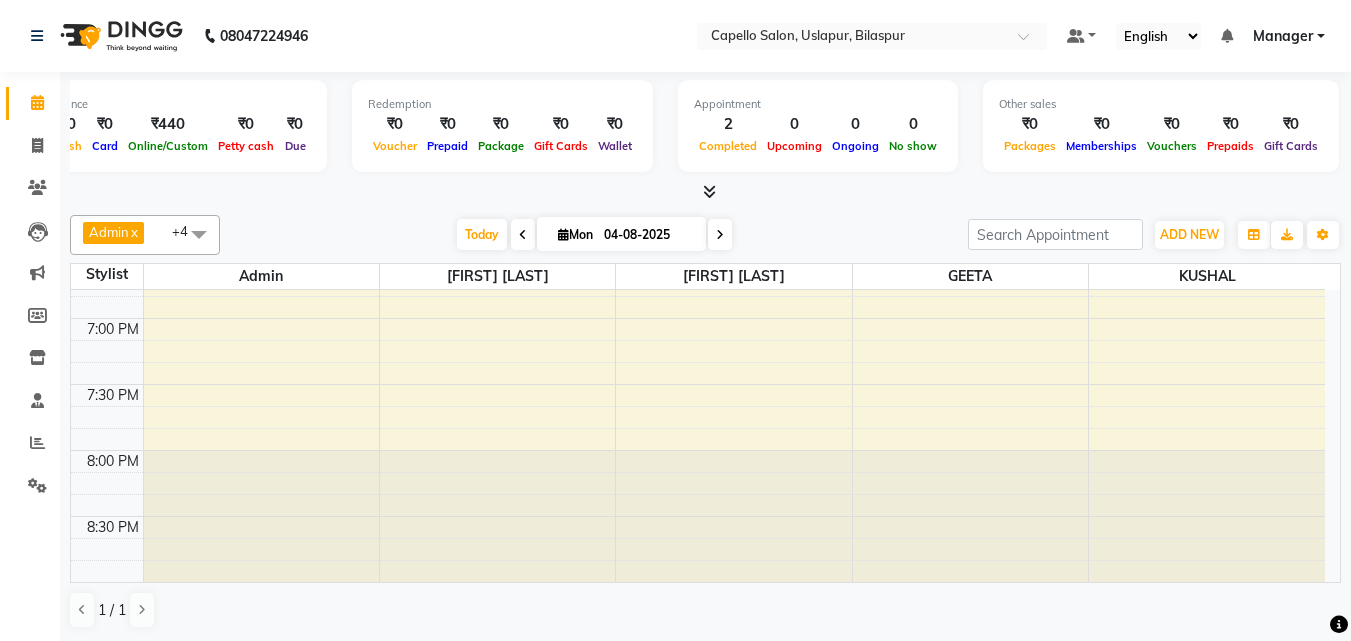 select on "service" 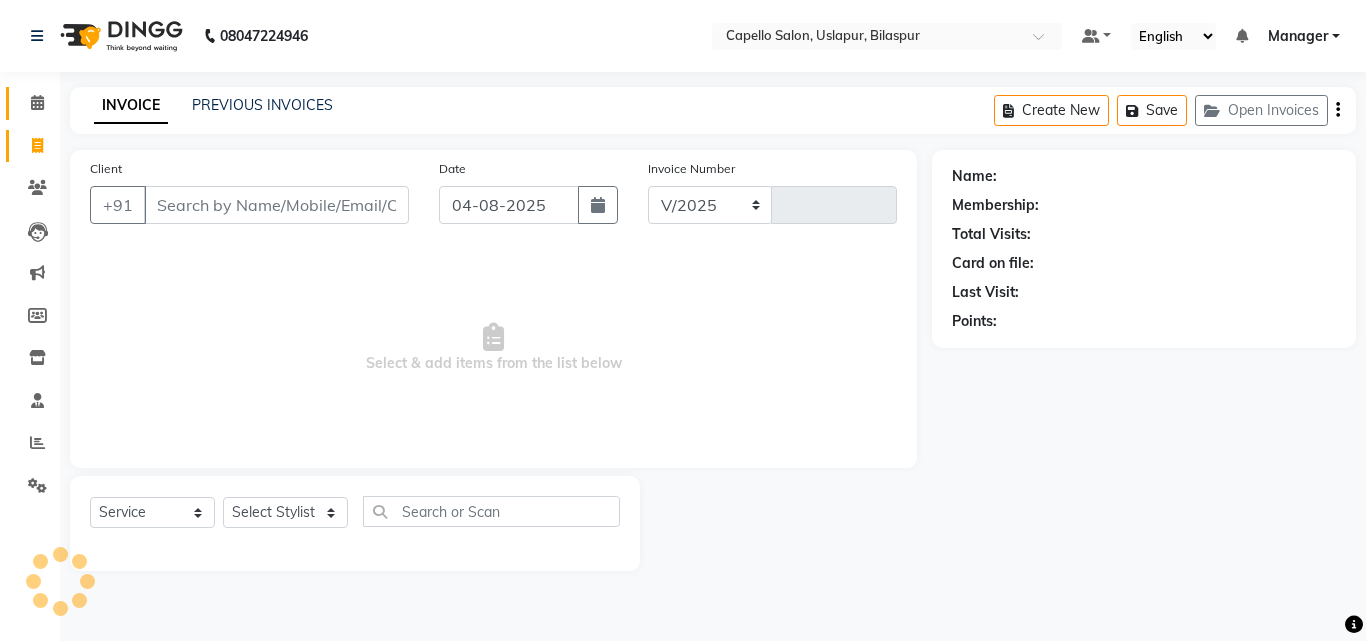 select on "4763" 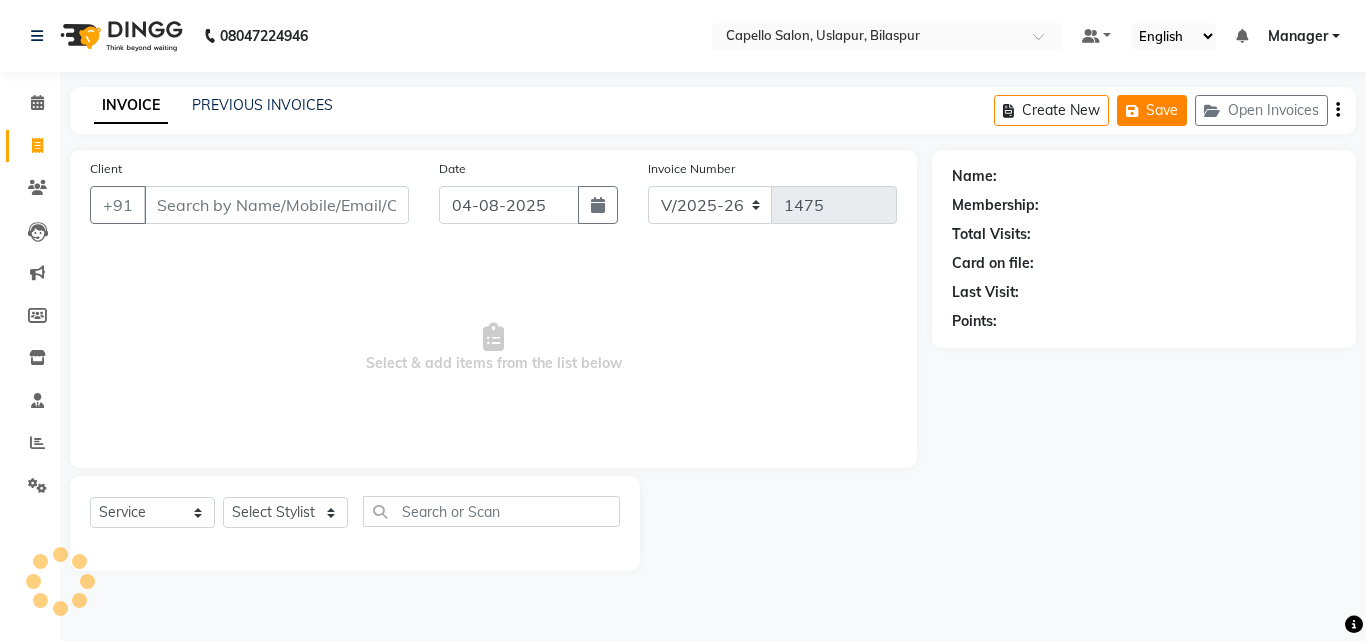 click on "Save" 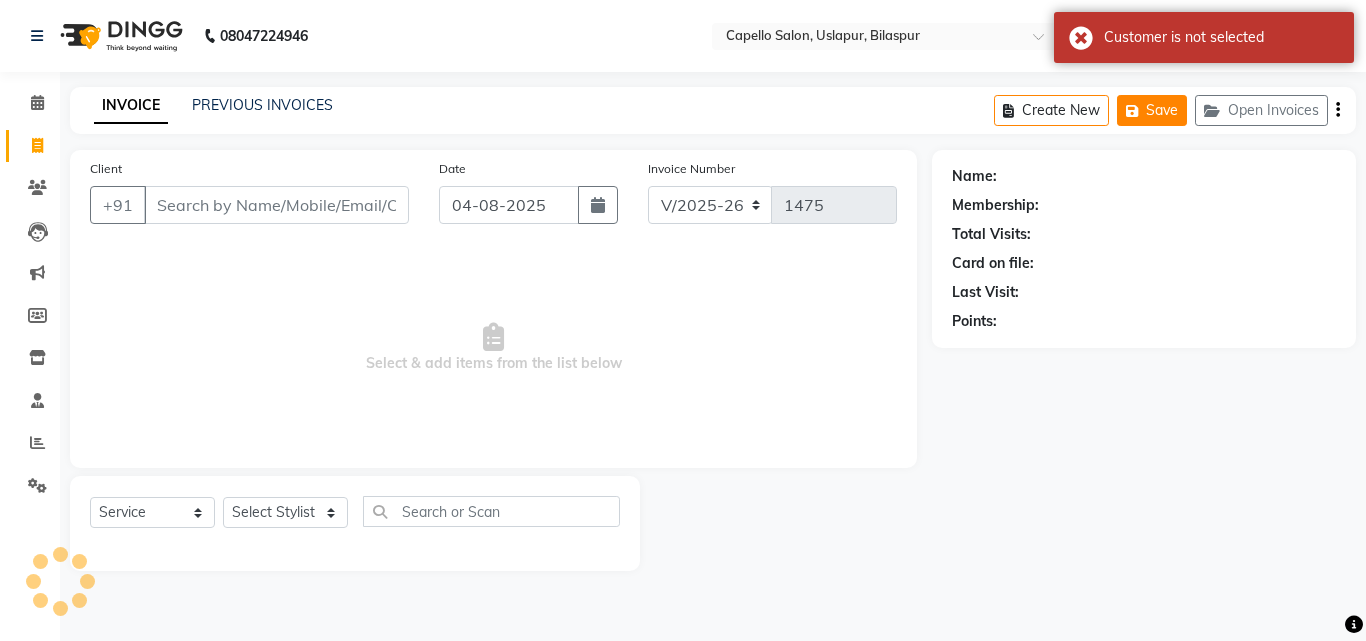 click on "Save" 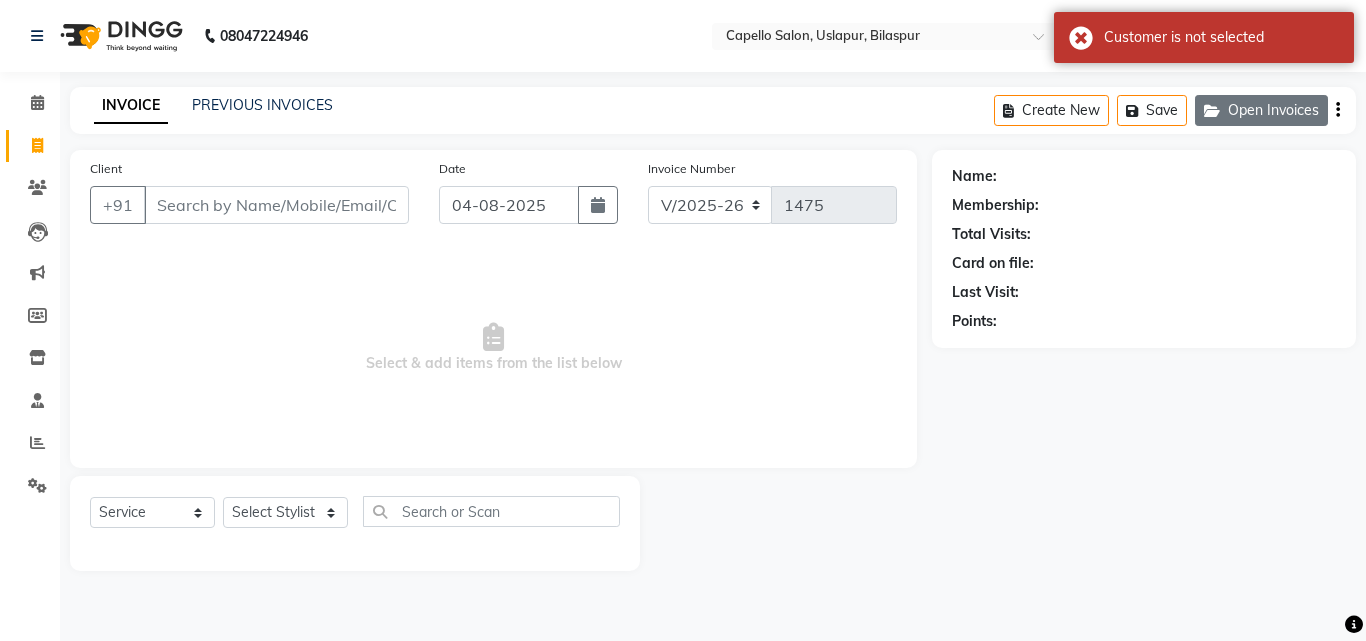 click on "Open Invoices" 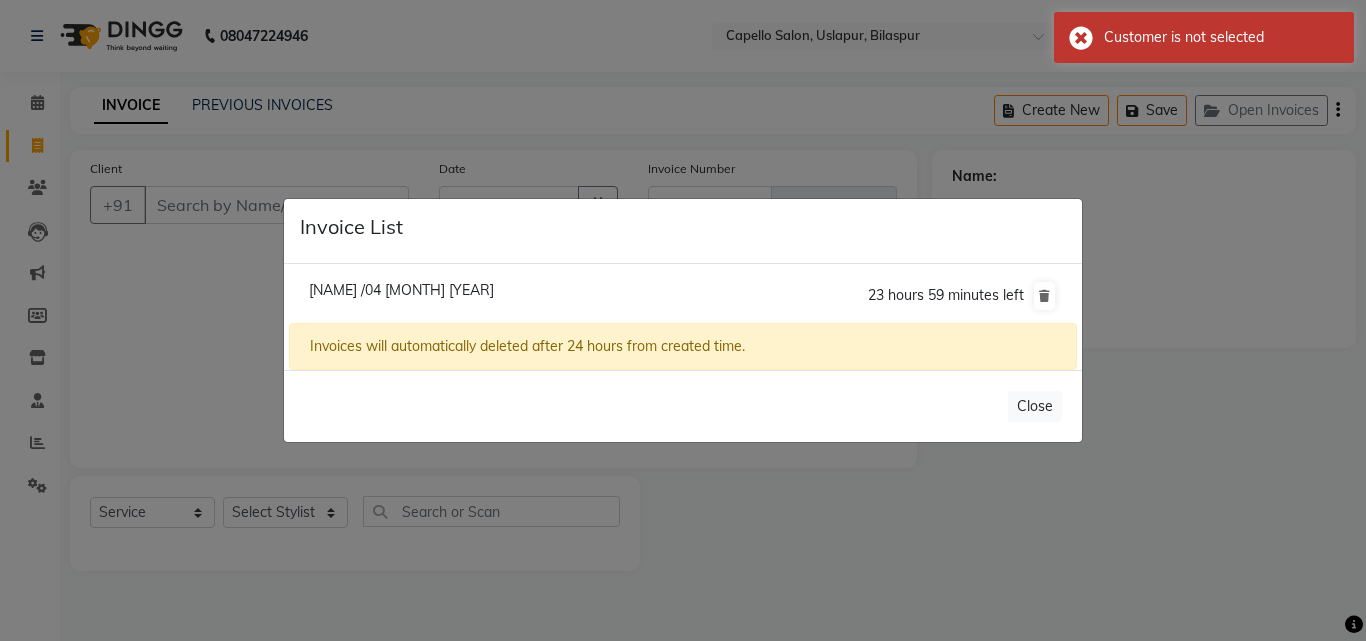 click on "Invoice List  [NAME] /04 [MONTH] [YEAR]  23 [HOURS] [MINUTES] left  Invoices will automatically deleted after 24 hours from created time.   Close" 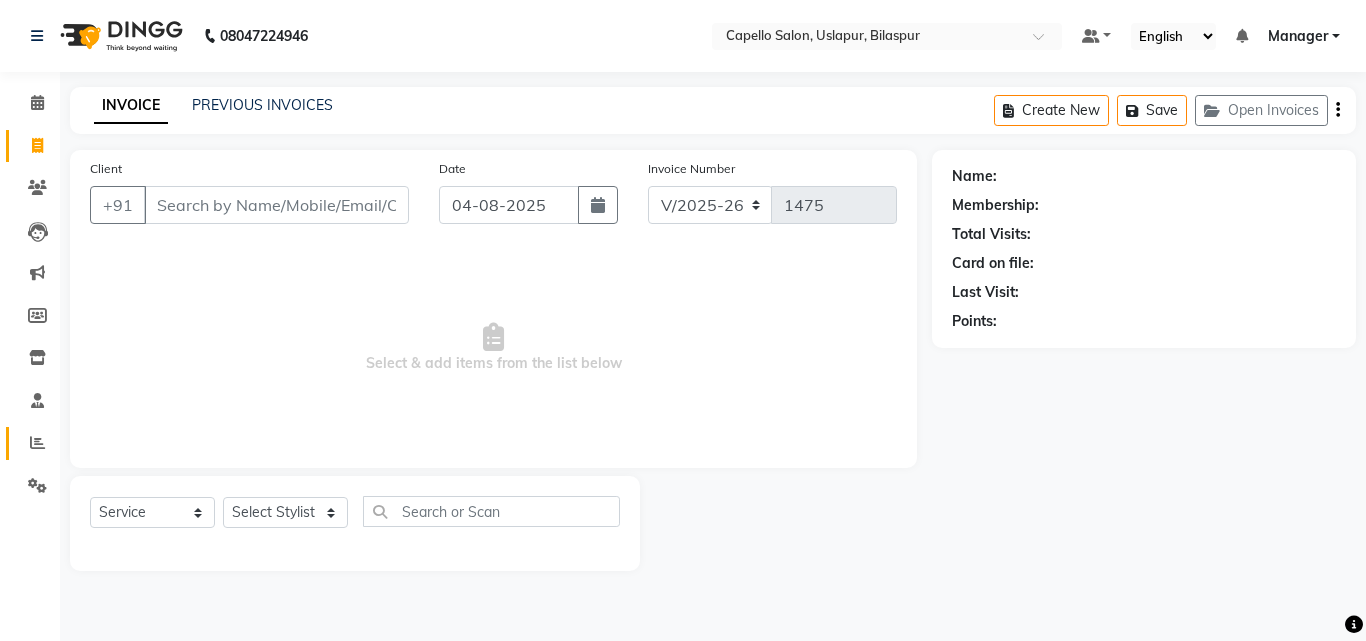 click 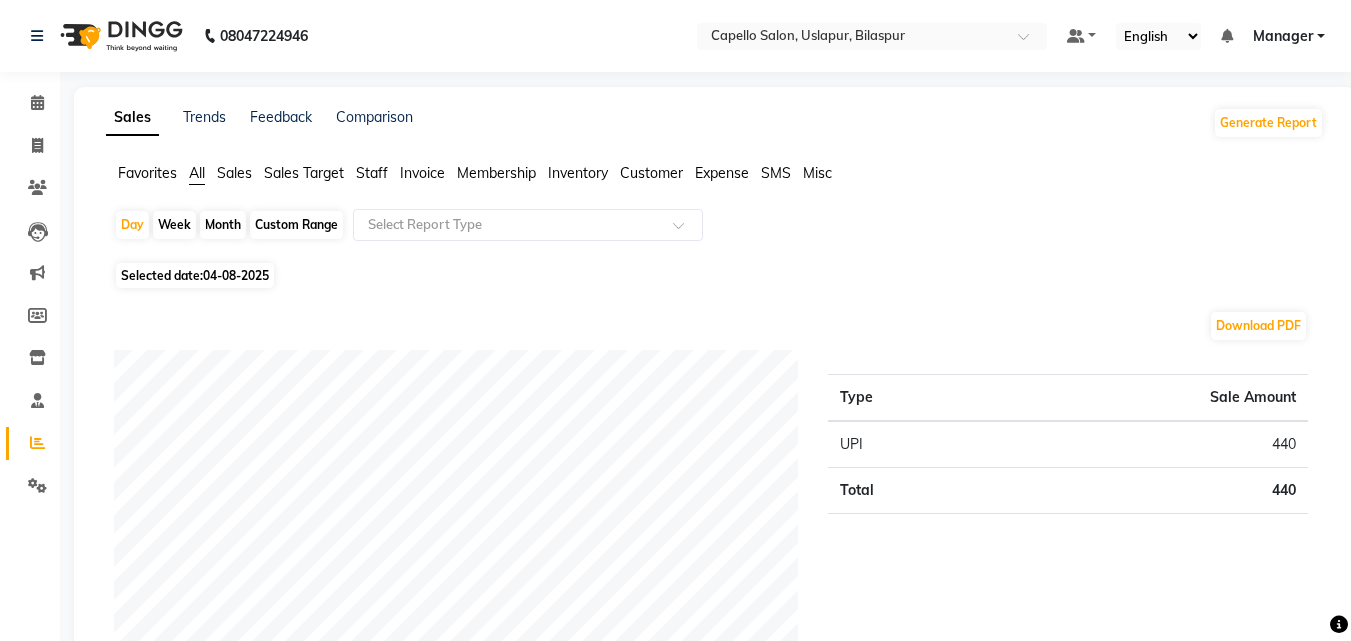 click on "Month" 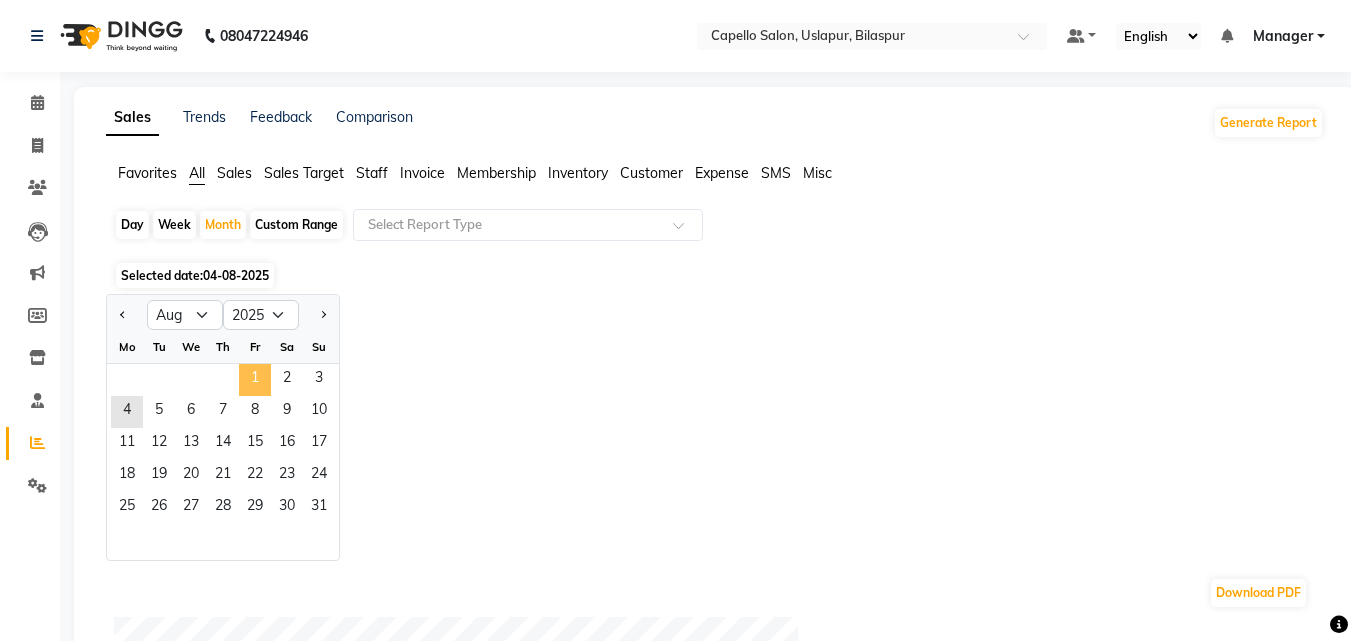 click on "1" 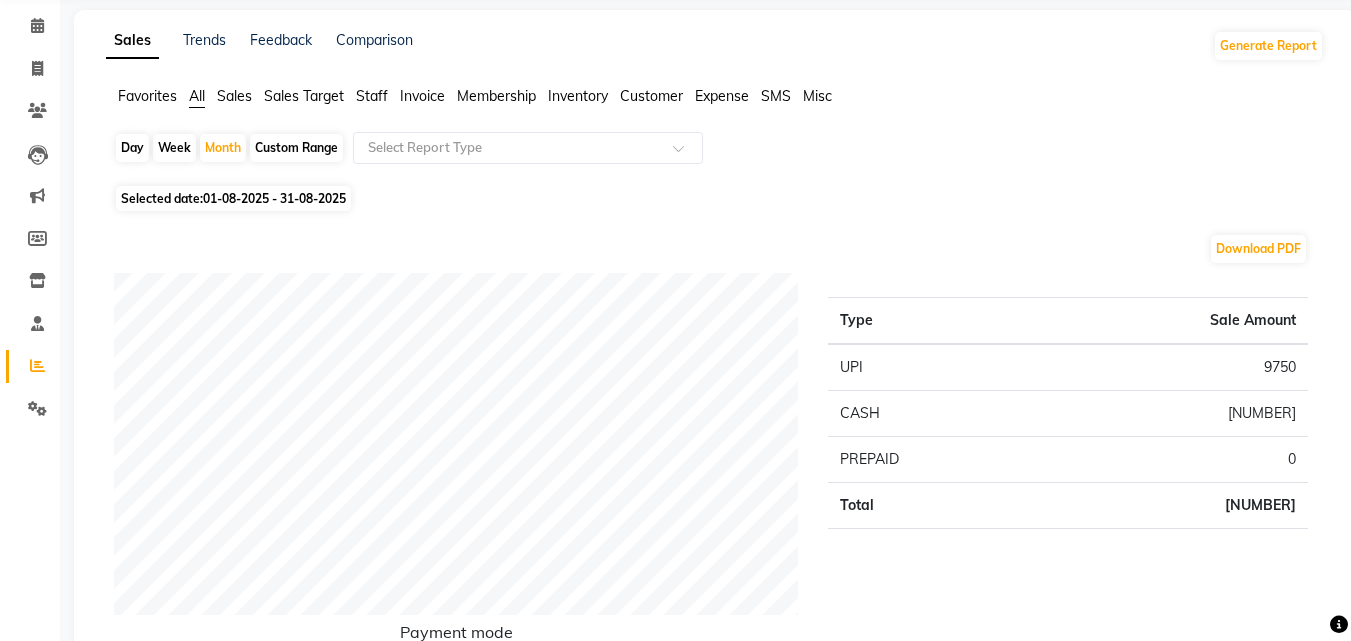 scroll, scrollTop: 0, scrollLeft: 0, axis: both 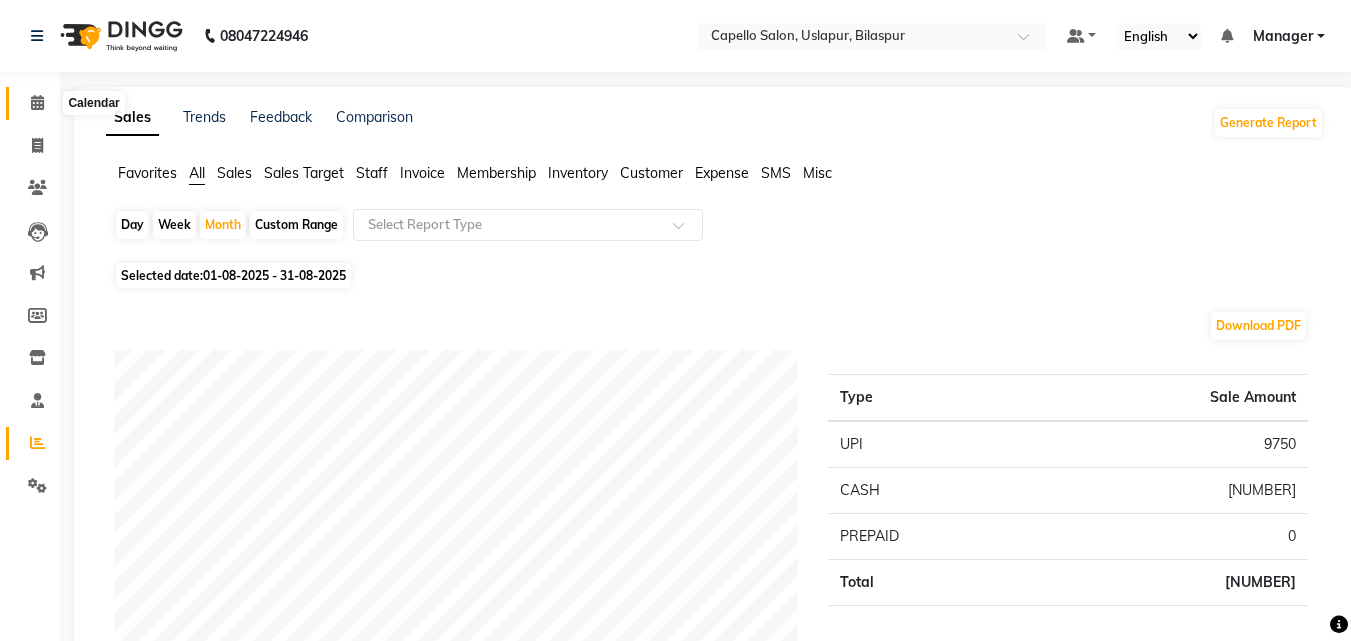 click 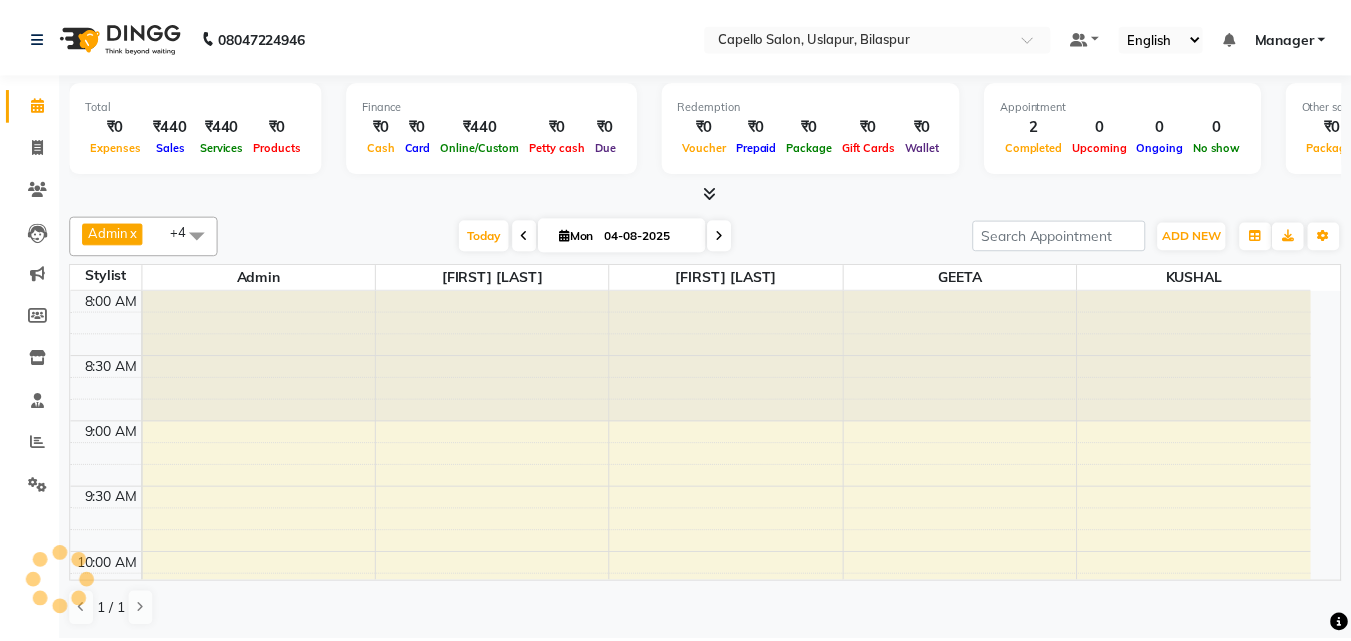 scroll, scrollTop: 0, scrollLeft: 0, axis: both 